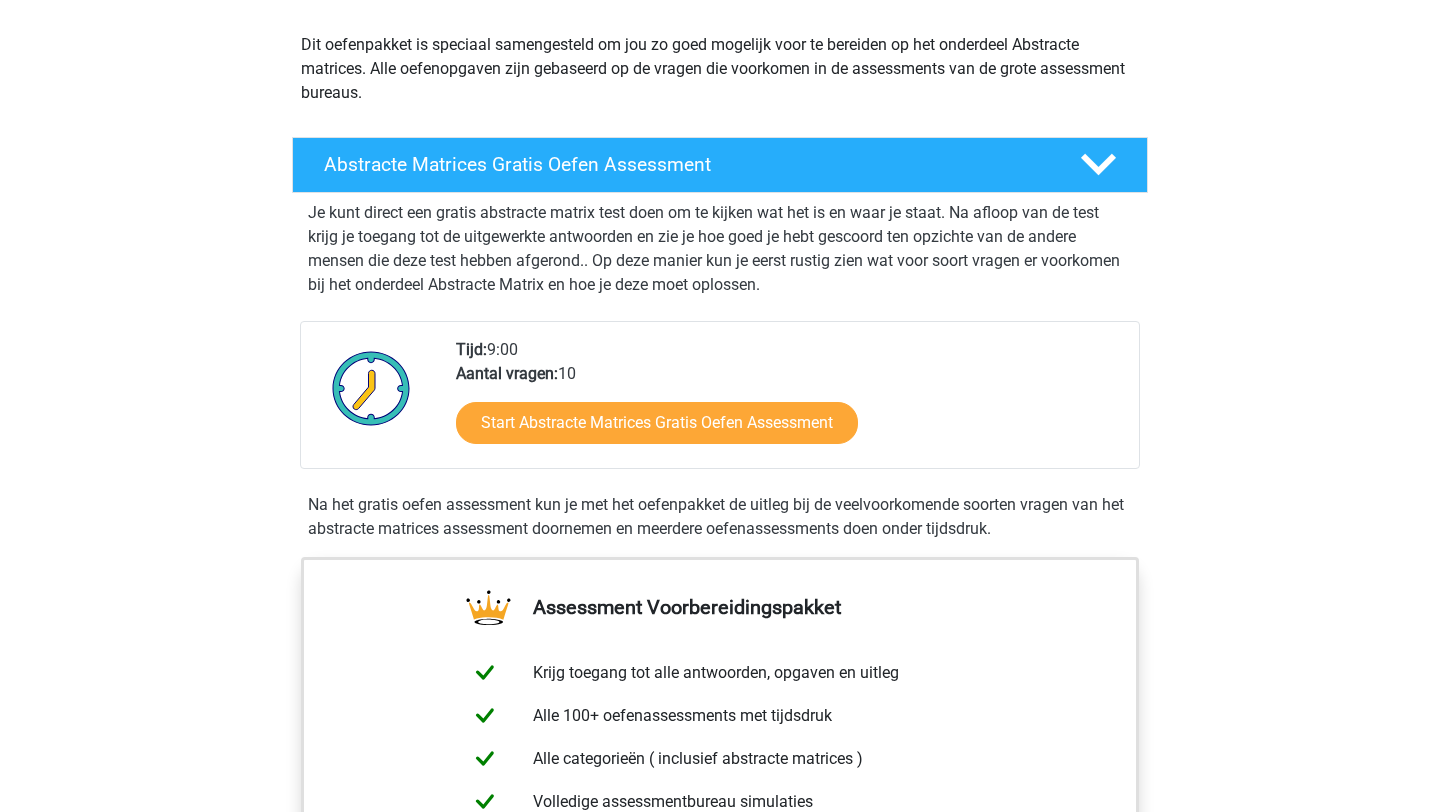 scroll, scrollTop: 190, scrollLeft: 0, axis: vertical 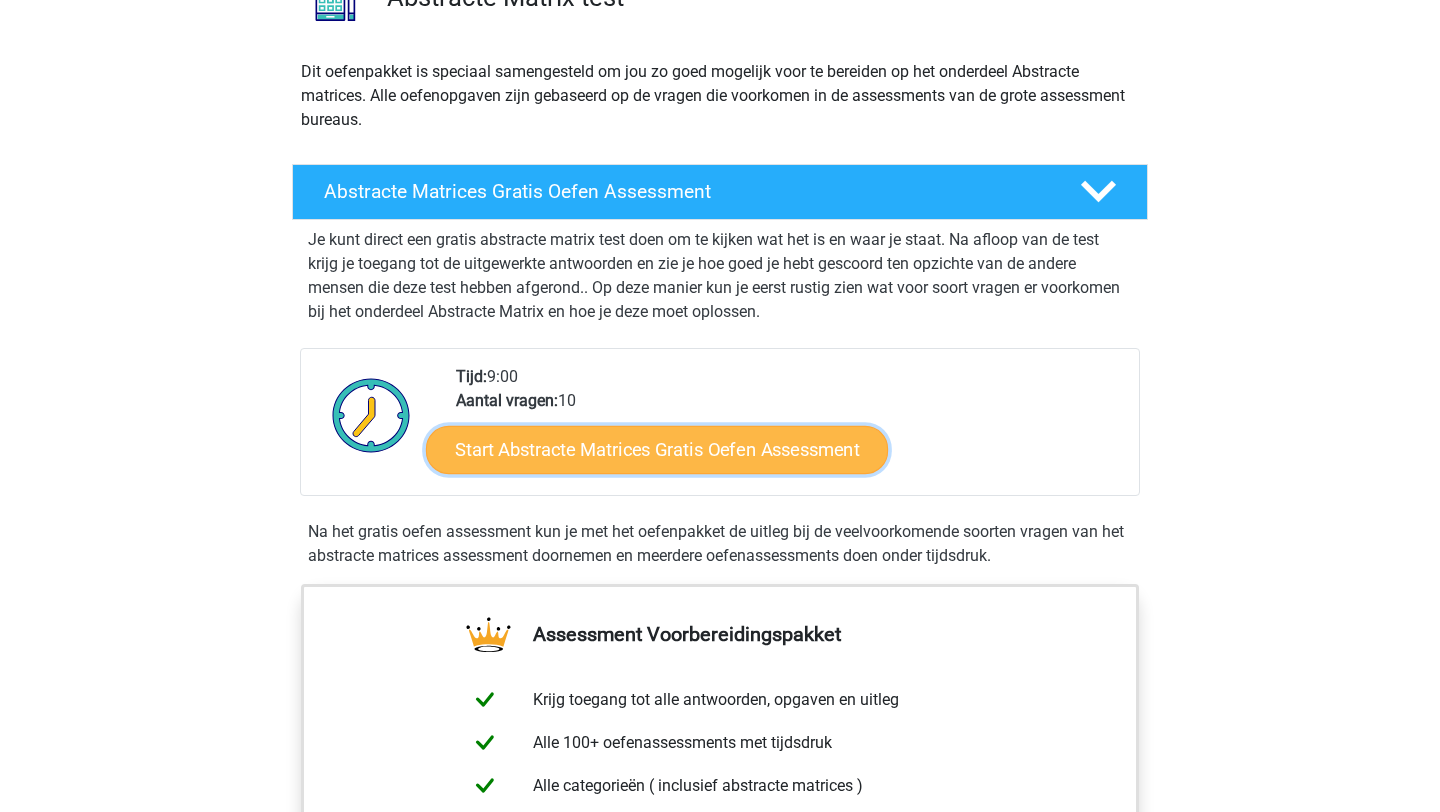 click on "Start Abstracte Matrices
Gratis Oefen Assessment" at bounding box center [657, 449] 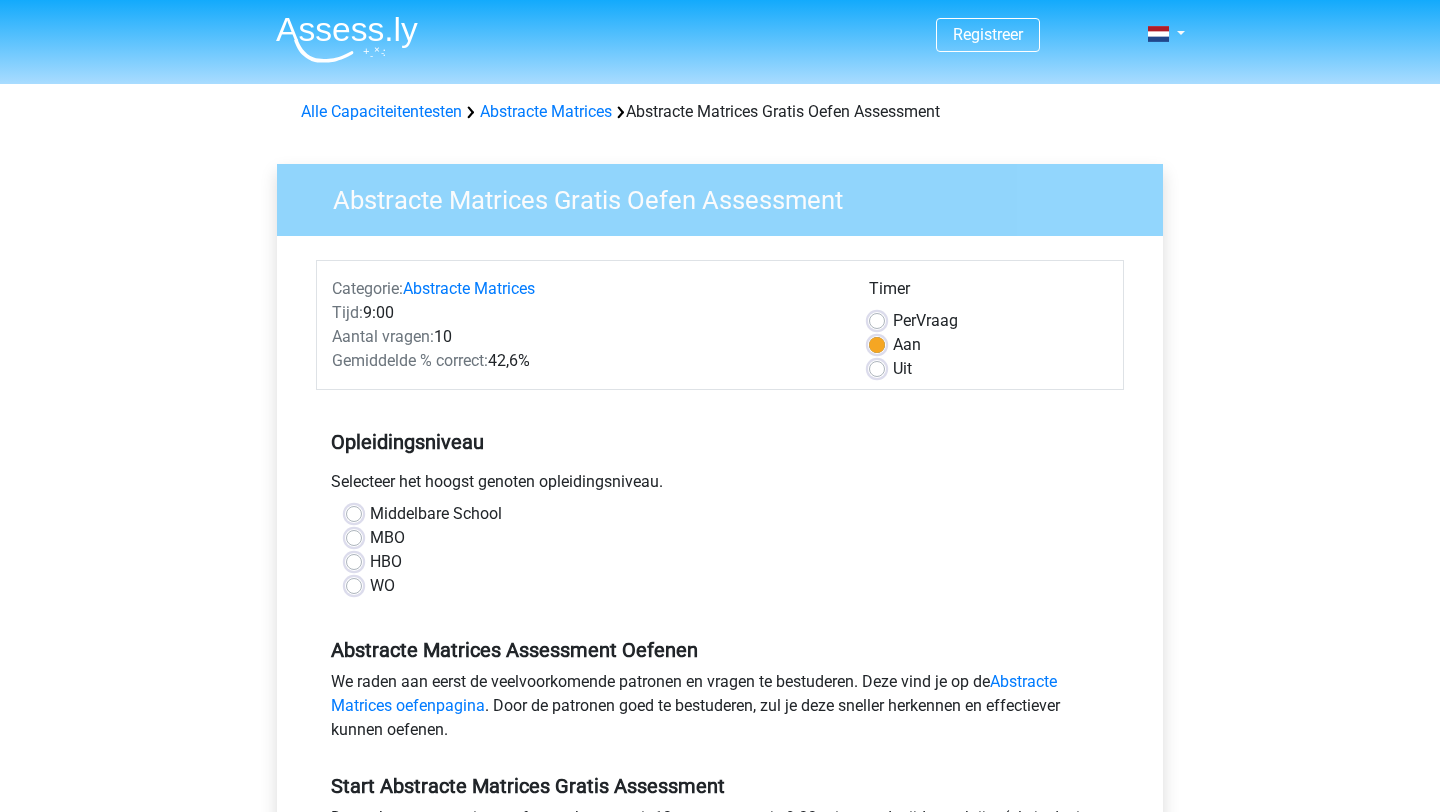 scroll, scrollTop: 0, scrollLeft: 0, axis: both 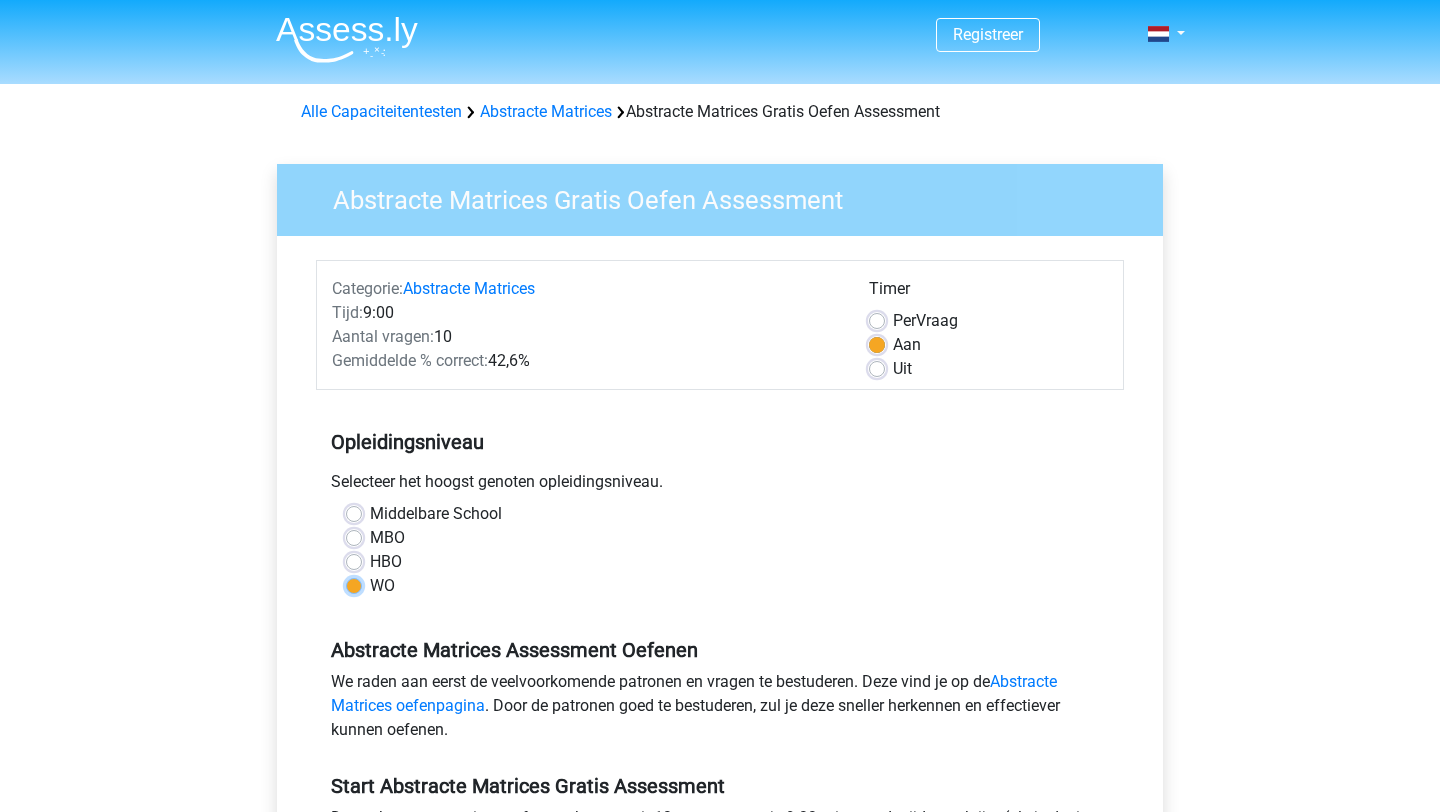 click on "WO" at bounding box center (354, 584) 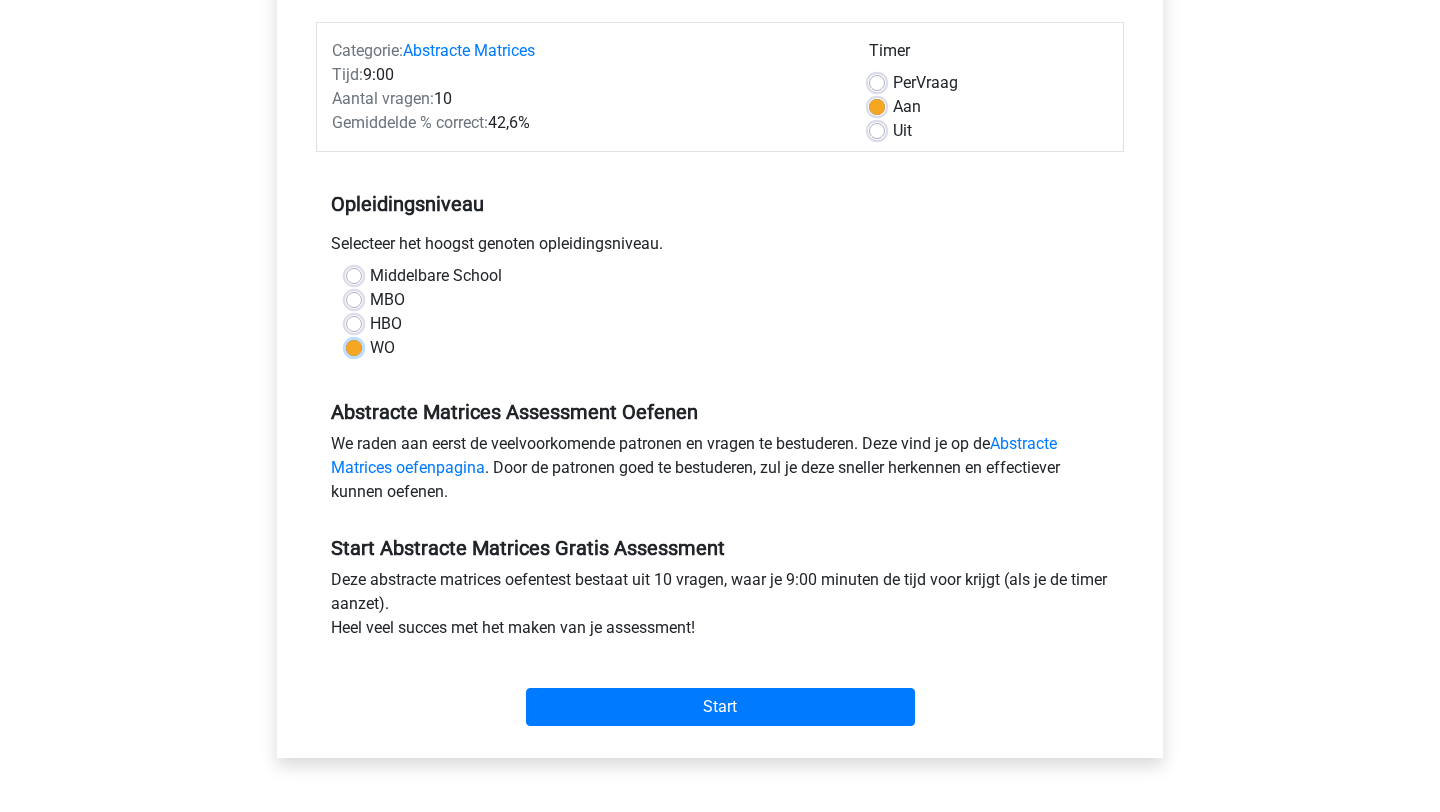 scroll, scrollTop: 325, scrollLeft: 0, axis: vertical 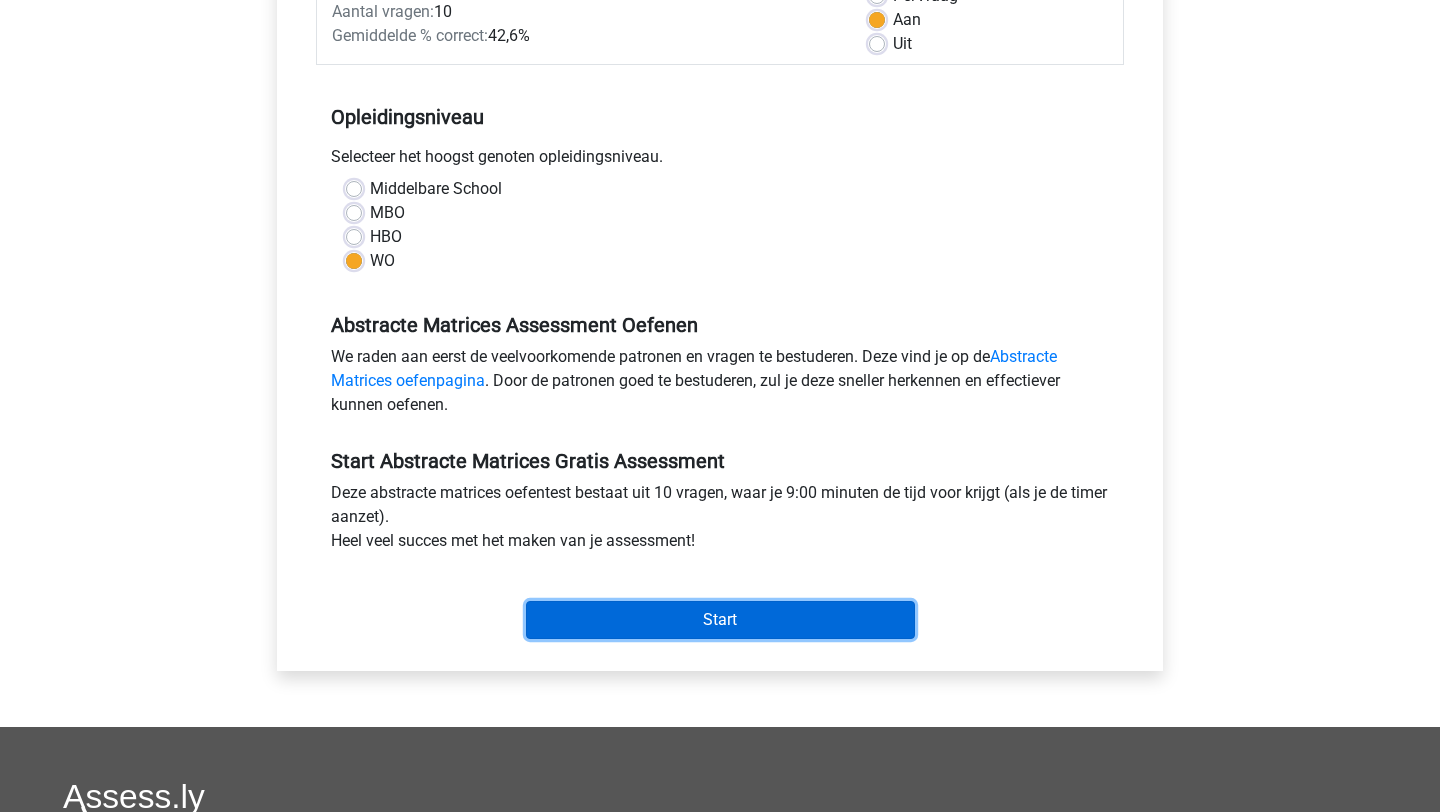 click on "Start" at bounding box center (720, 620) 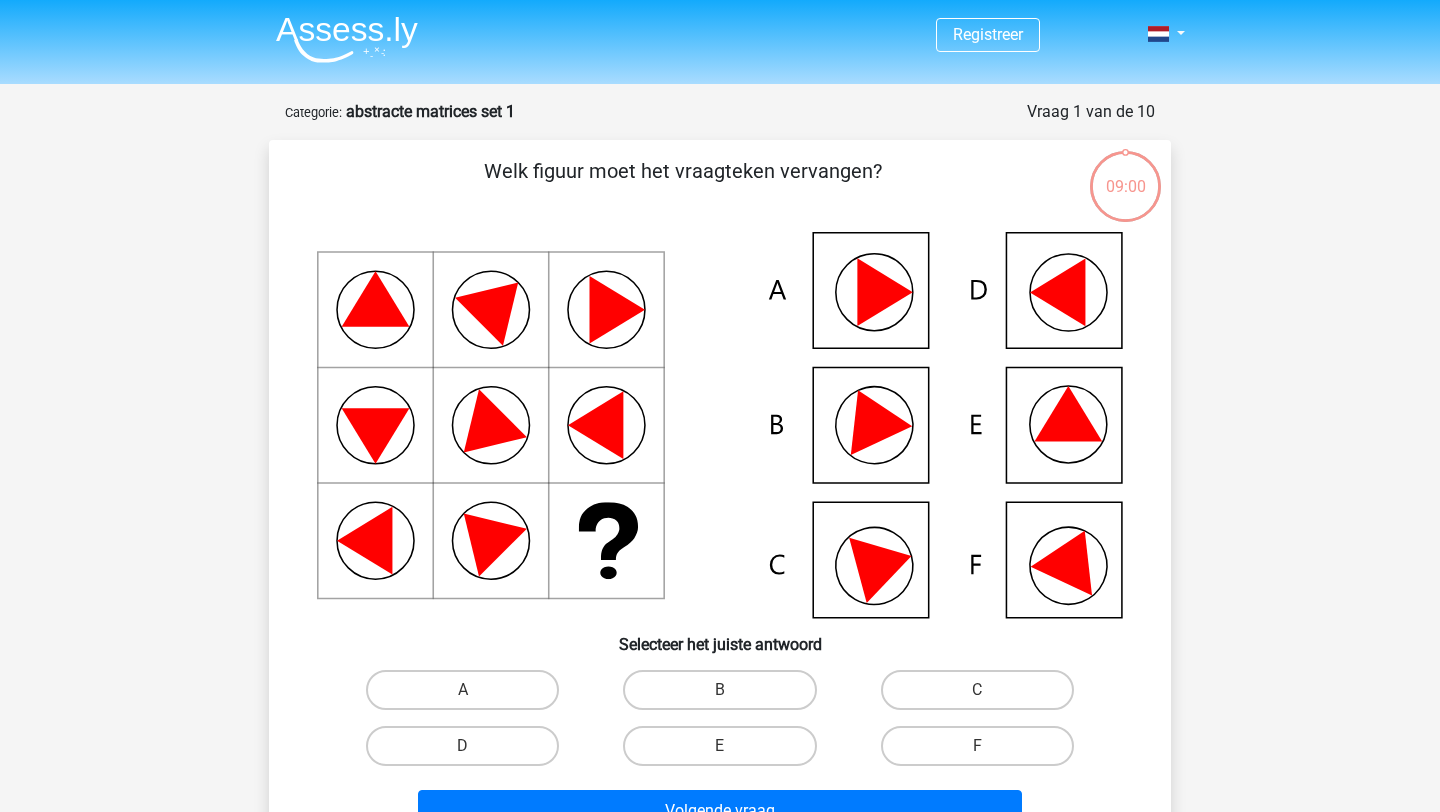 scroll, scrollTop: 0, scrollLeft: 0, axis: both 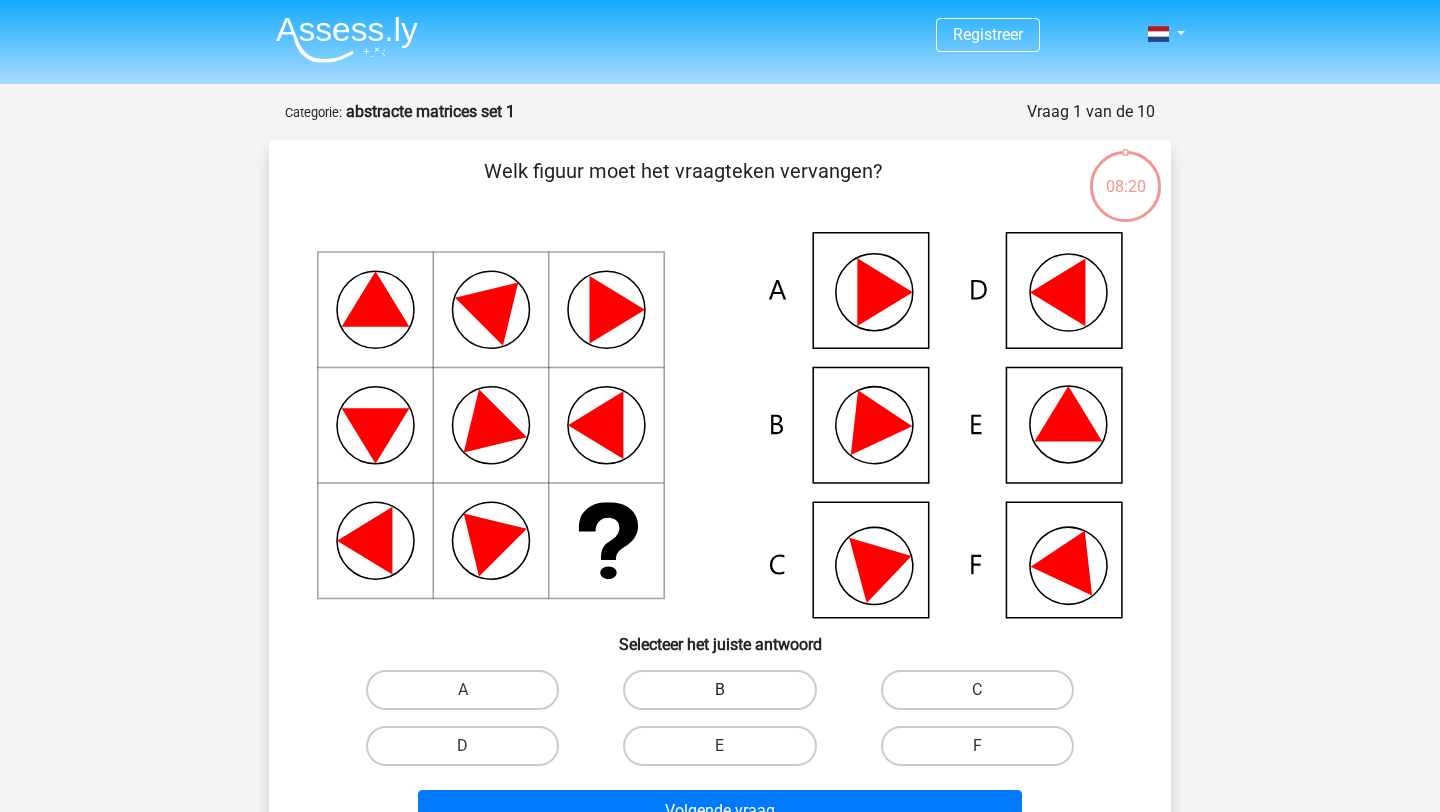 click on "B" at bounding box center (719, 690) 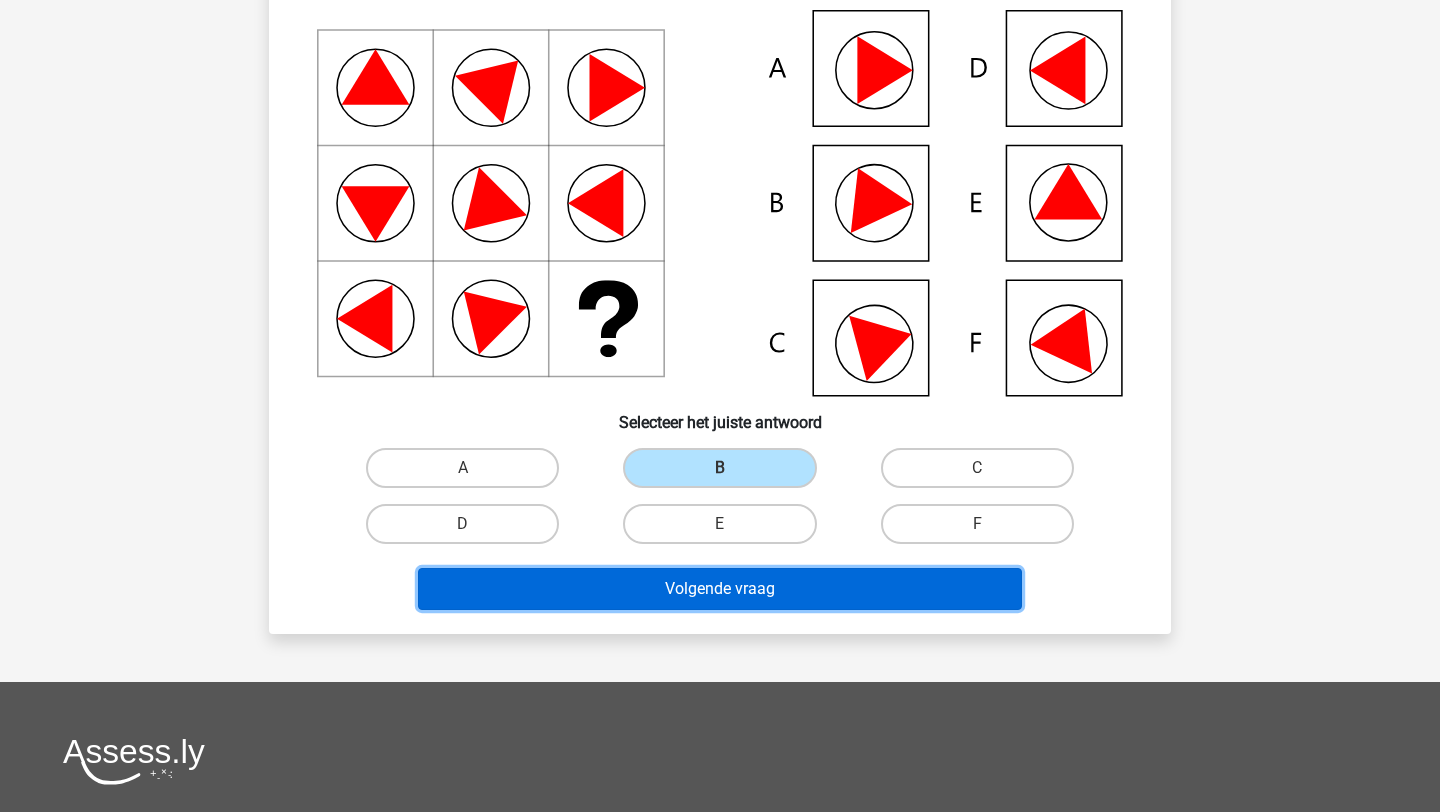 click on "Volgende vraag" at bounding box center (720, 589) 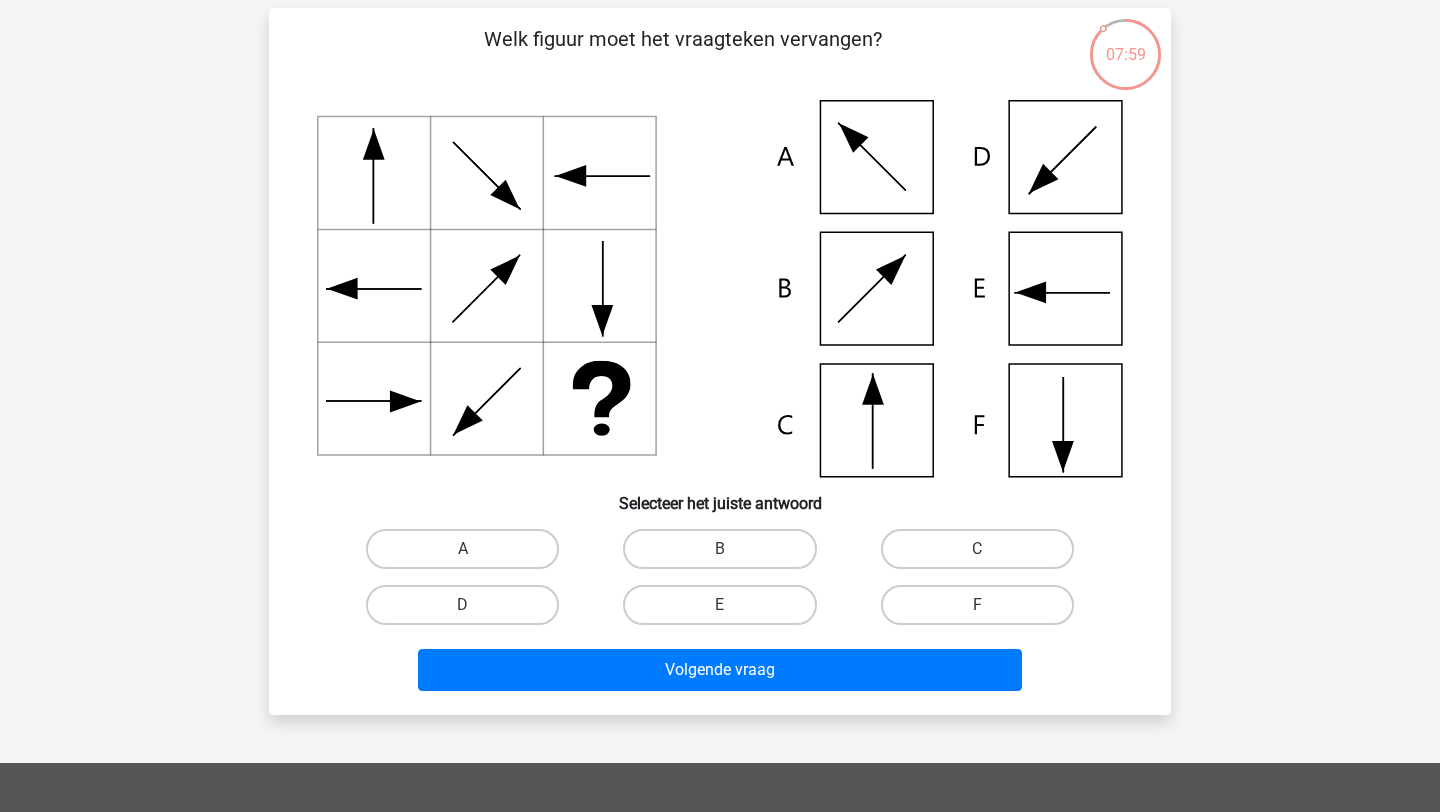 scroll, scrollTop: 131, scrollLeft: 0, axis: vertical 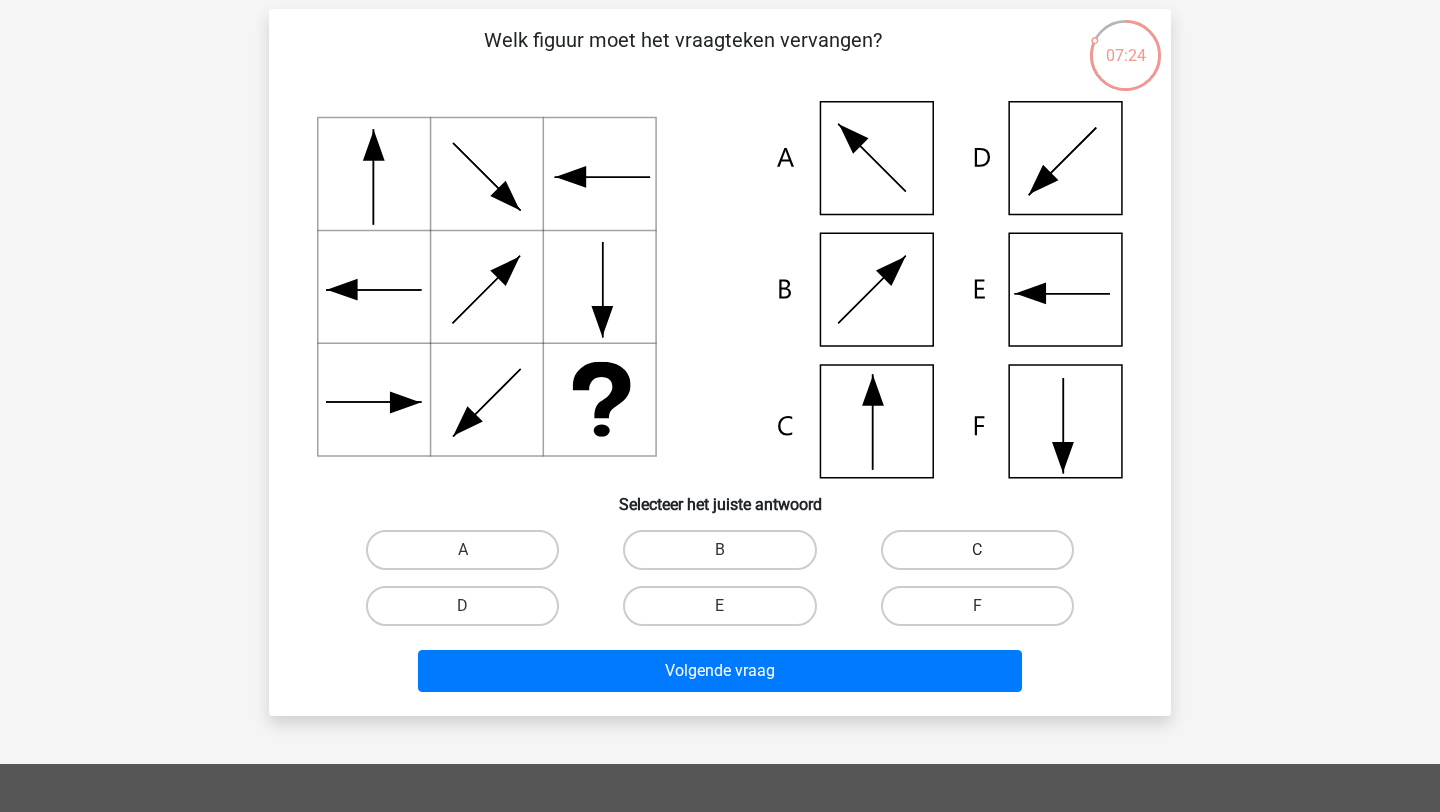 click on "C" at bounding box center (977, 550) 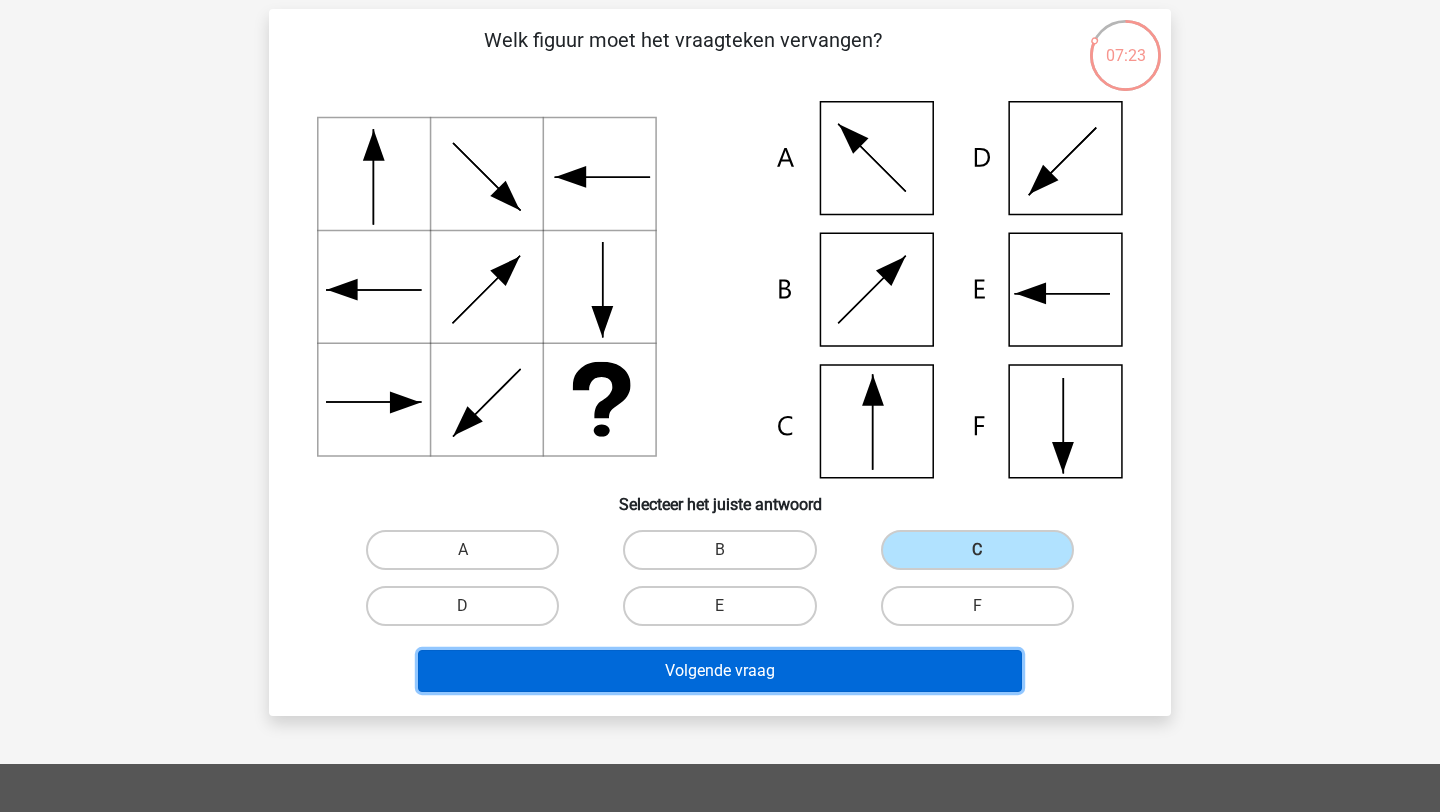 click on "Volgende vraag" at bounding box center [720, 671] 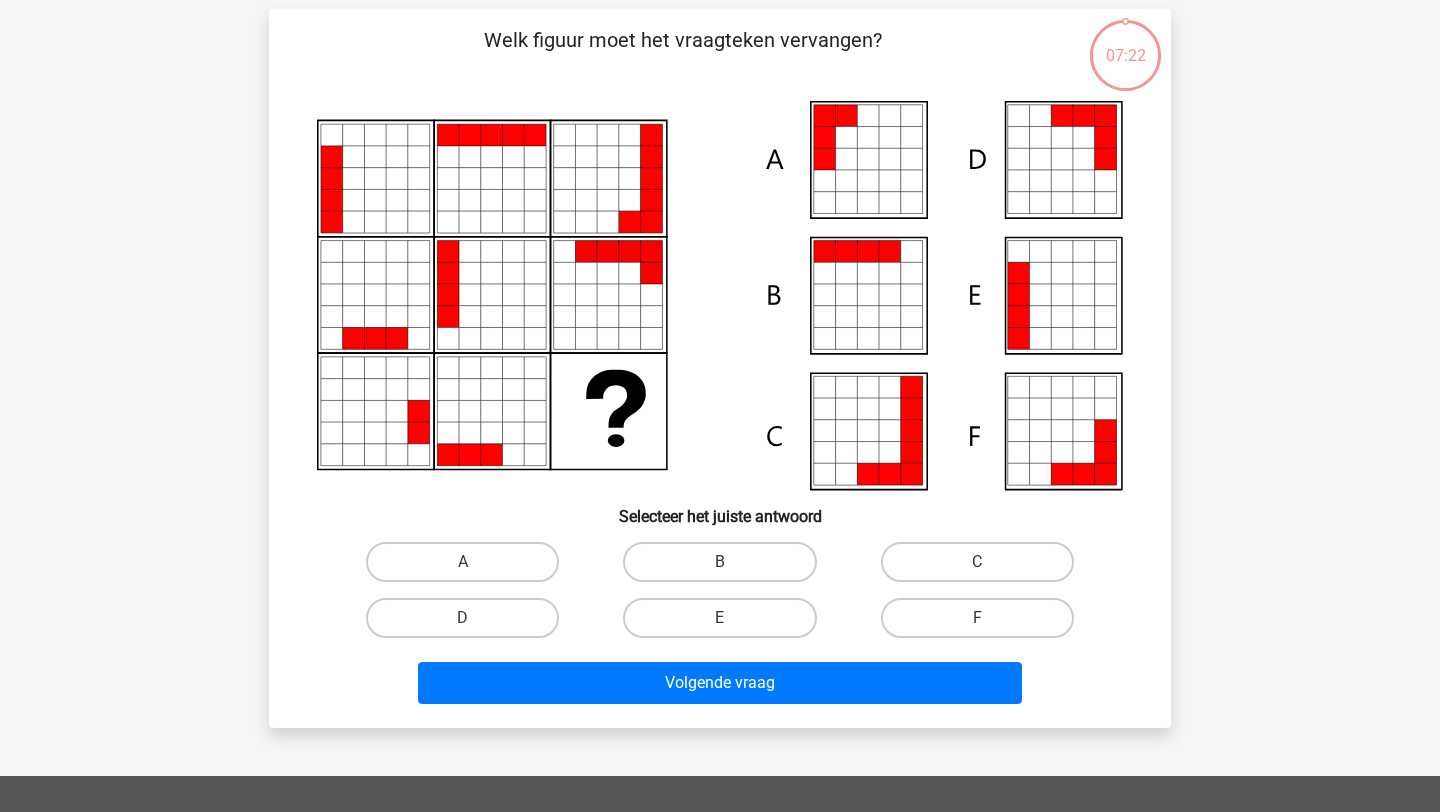 scroll, scrollTop: 100, scrollLeft: 0, axis: vertical 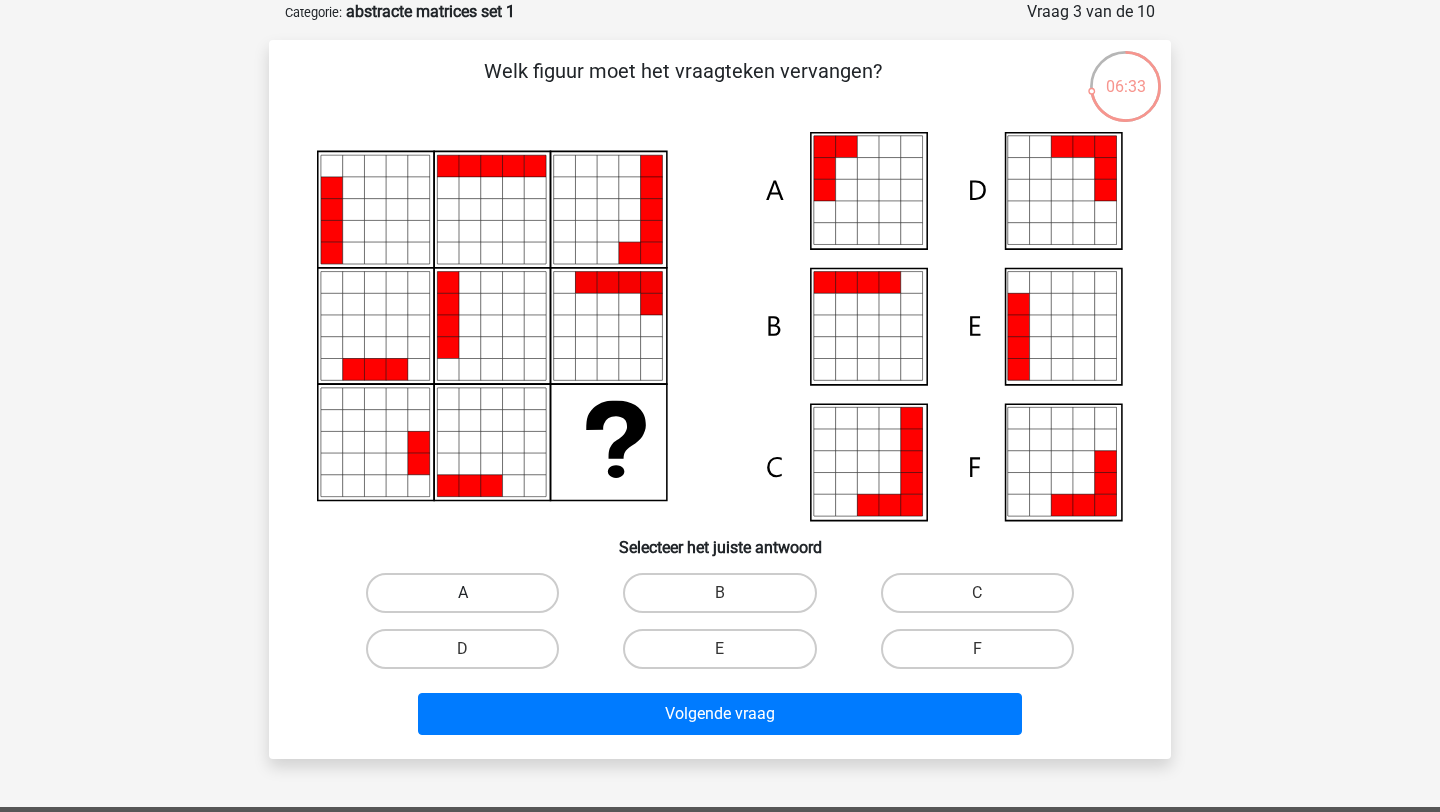 click on "A" at bounding box center [462, 593] 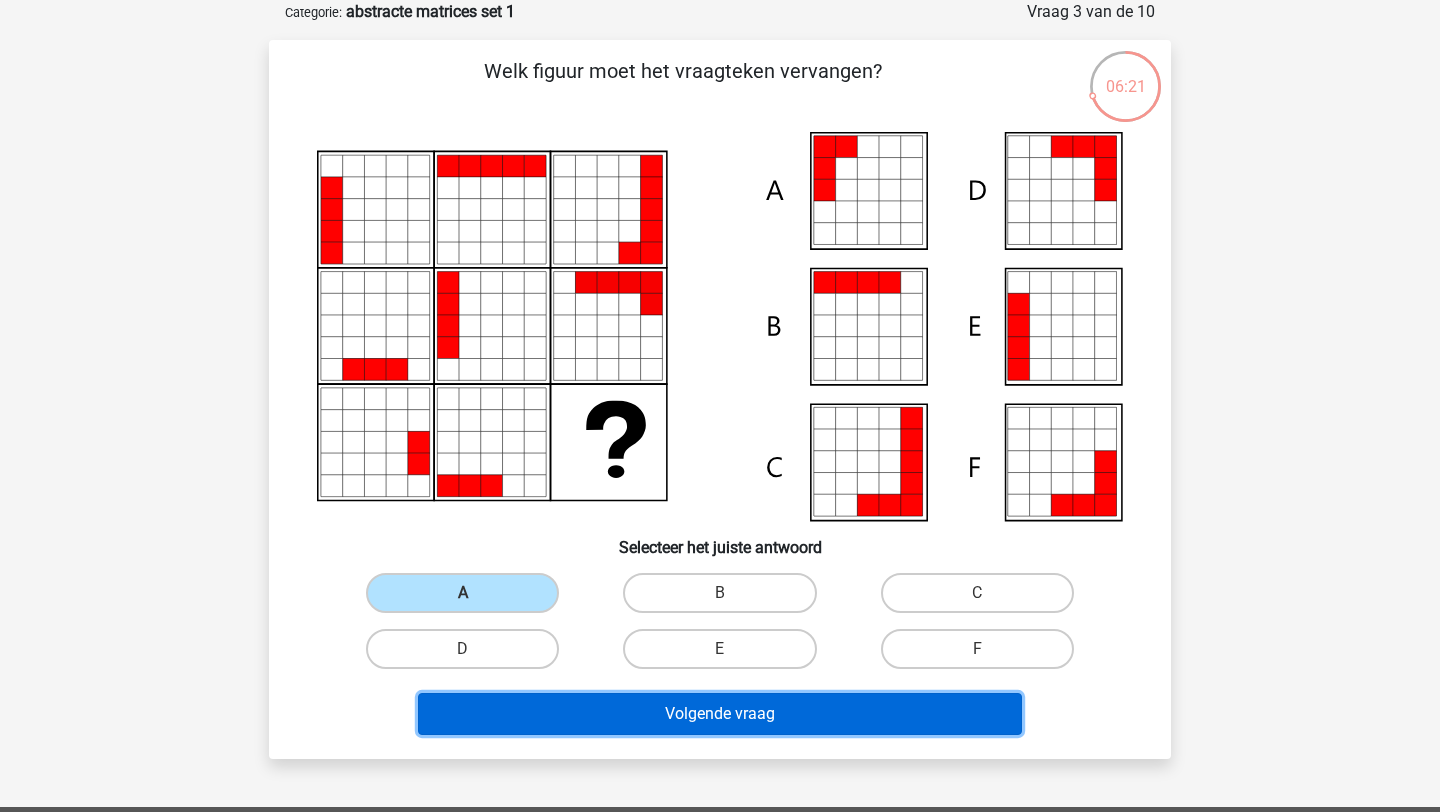 click on "Volgende vraag" at bounding box center (720, 714) 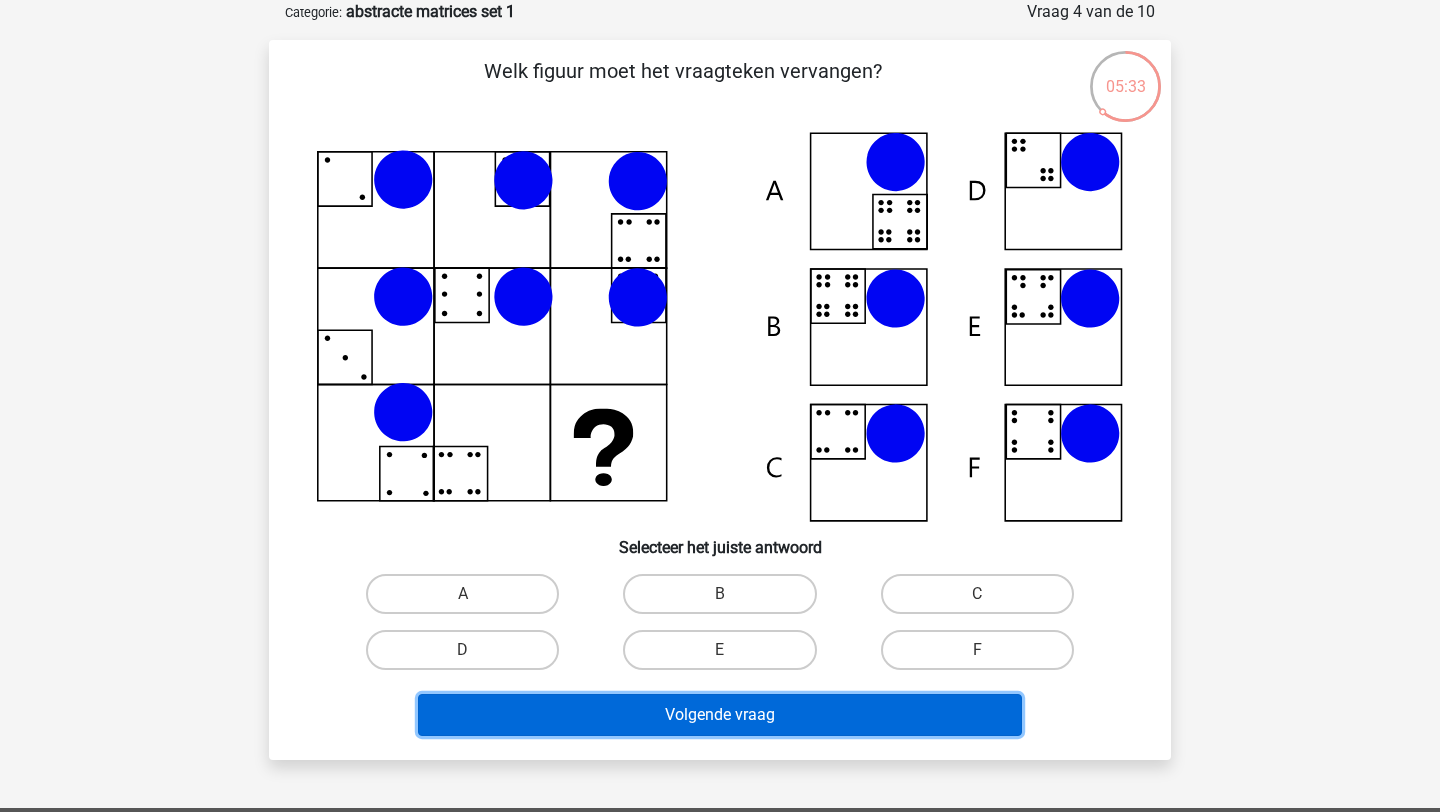 click on "Volgende vraag" at bounding box center [720, 715] 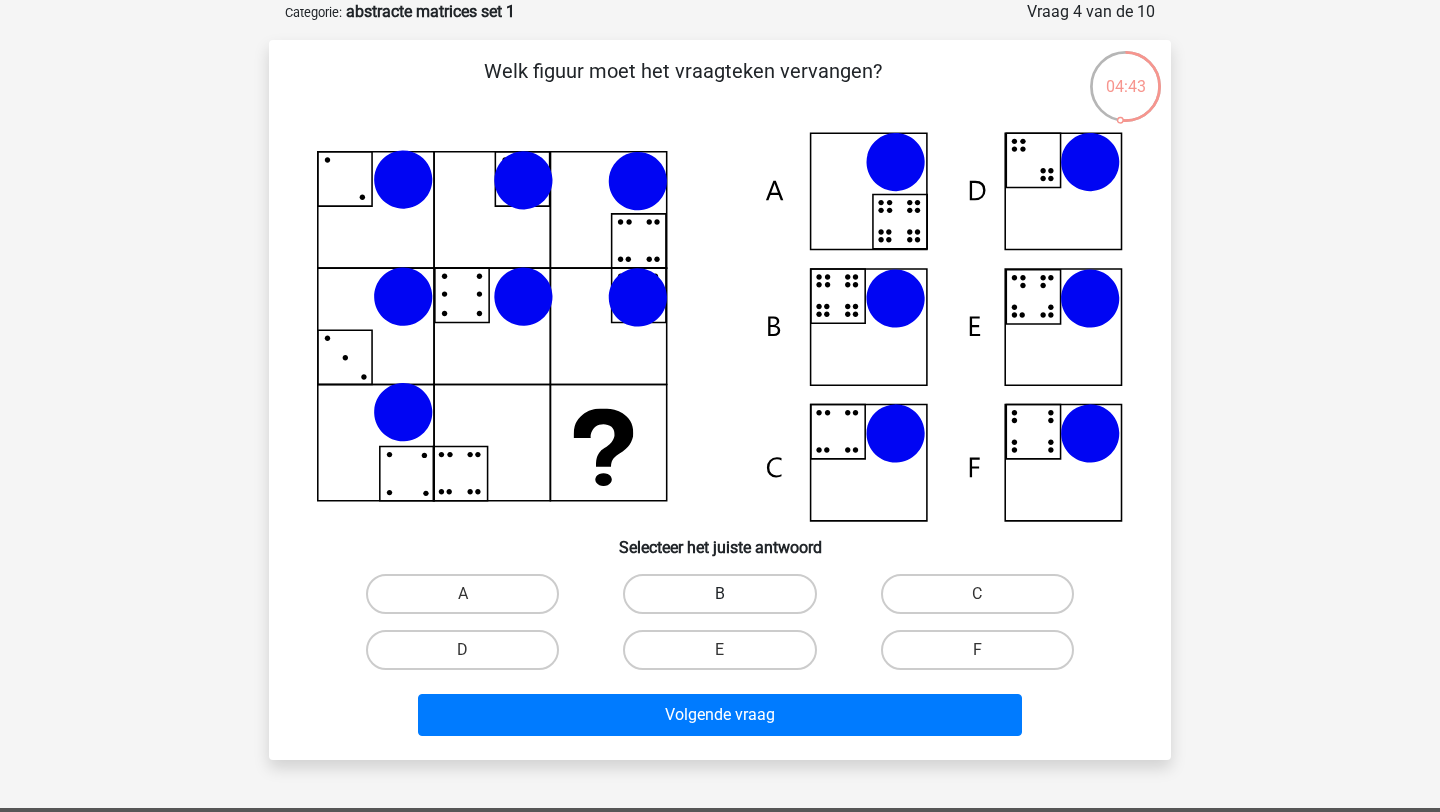 click on "B" at bounding box center (719, 594) 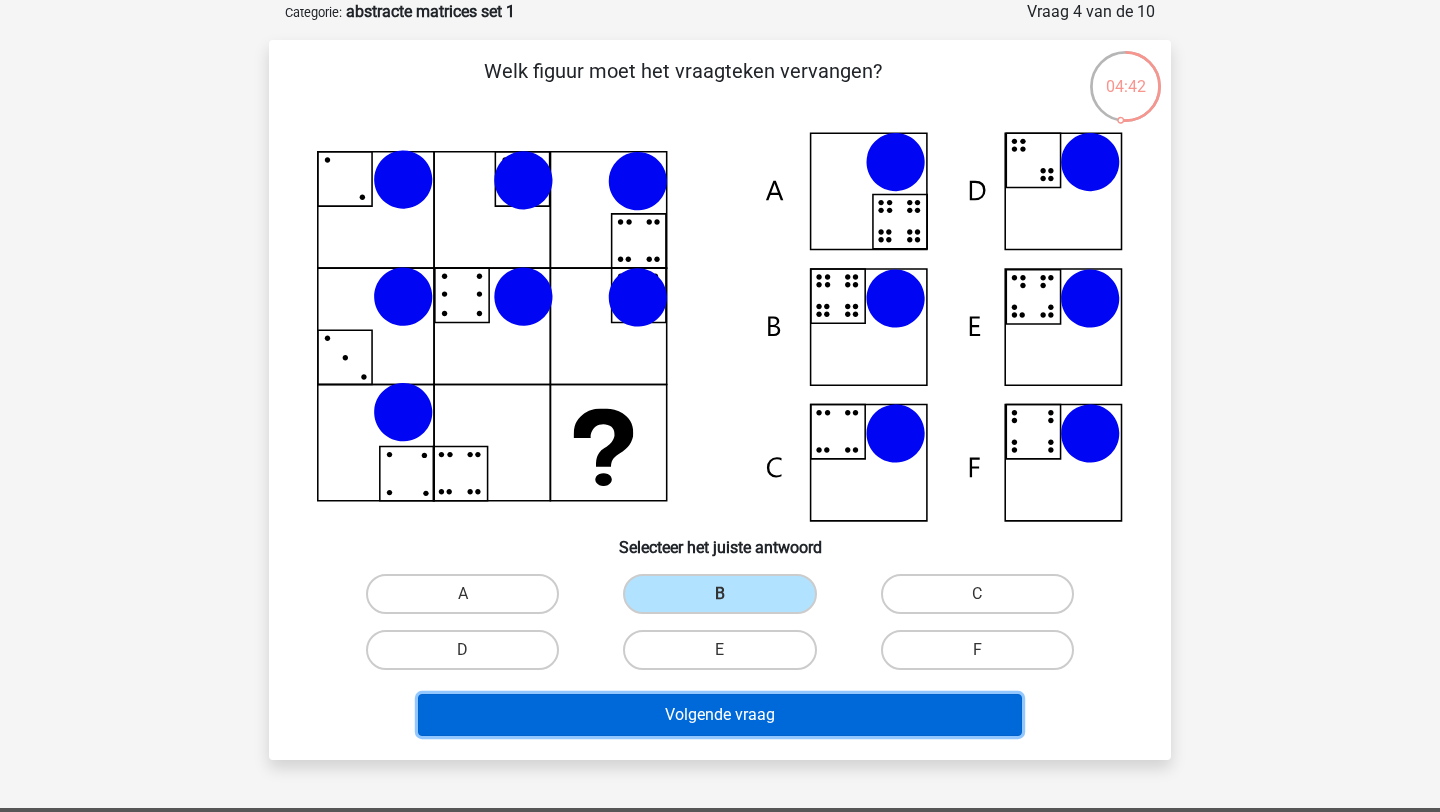 click on "Volgende vraag" at bounding box center [720, 715] 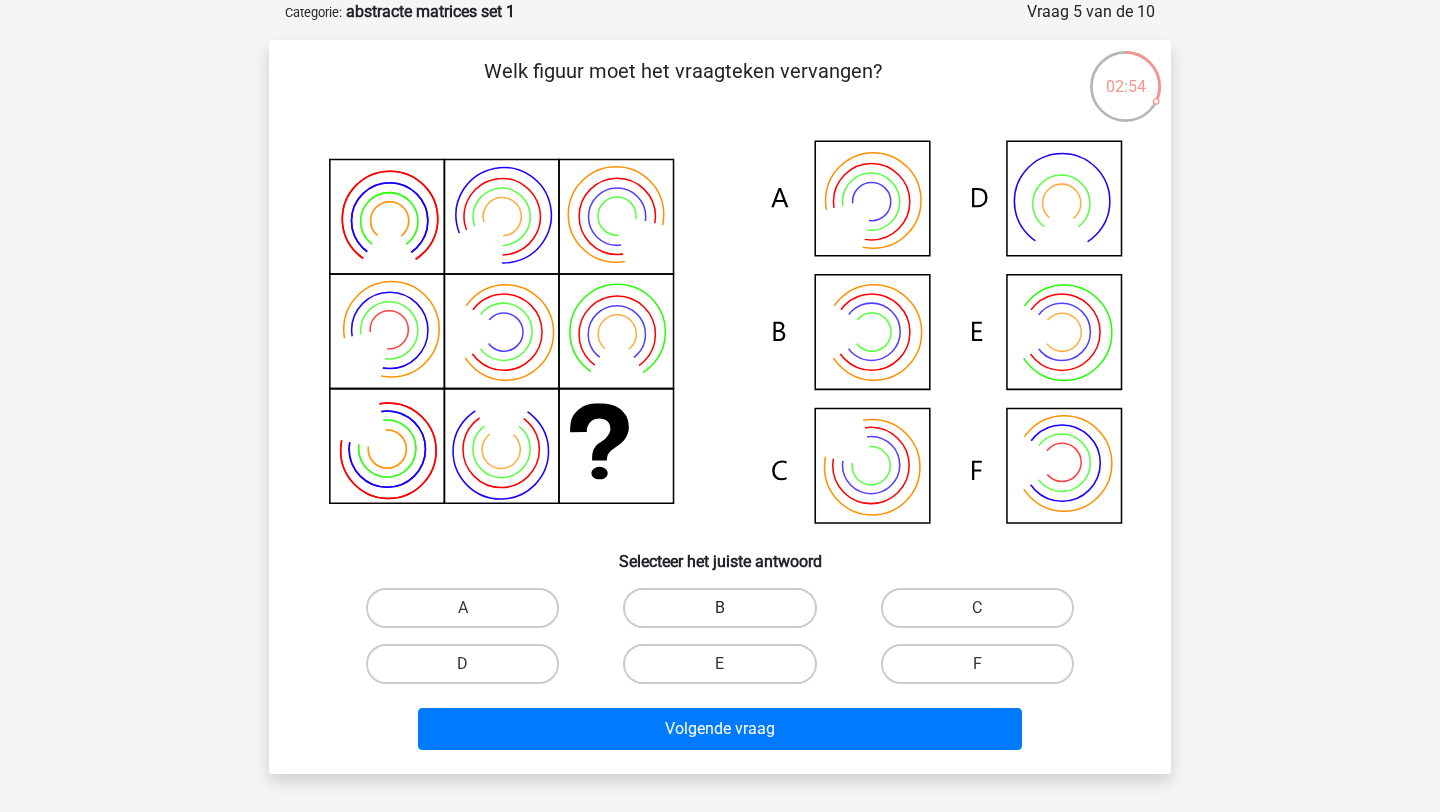 click on "B" at bounding box center (719, 608) 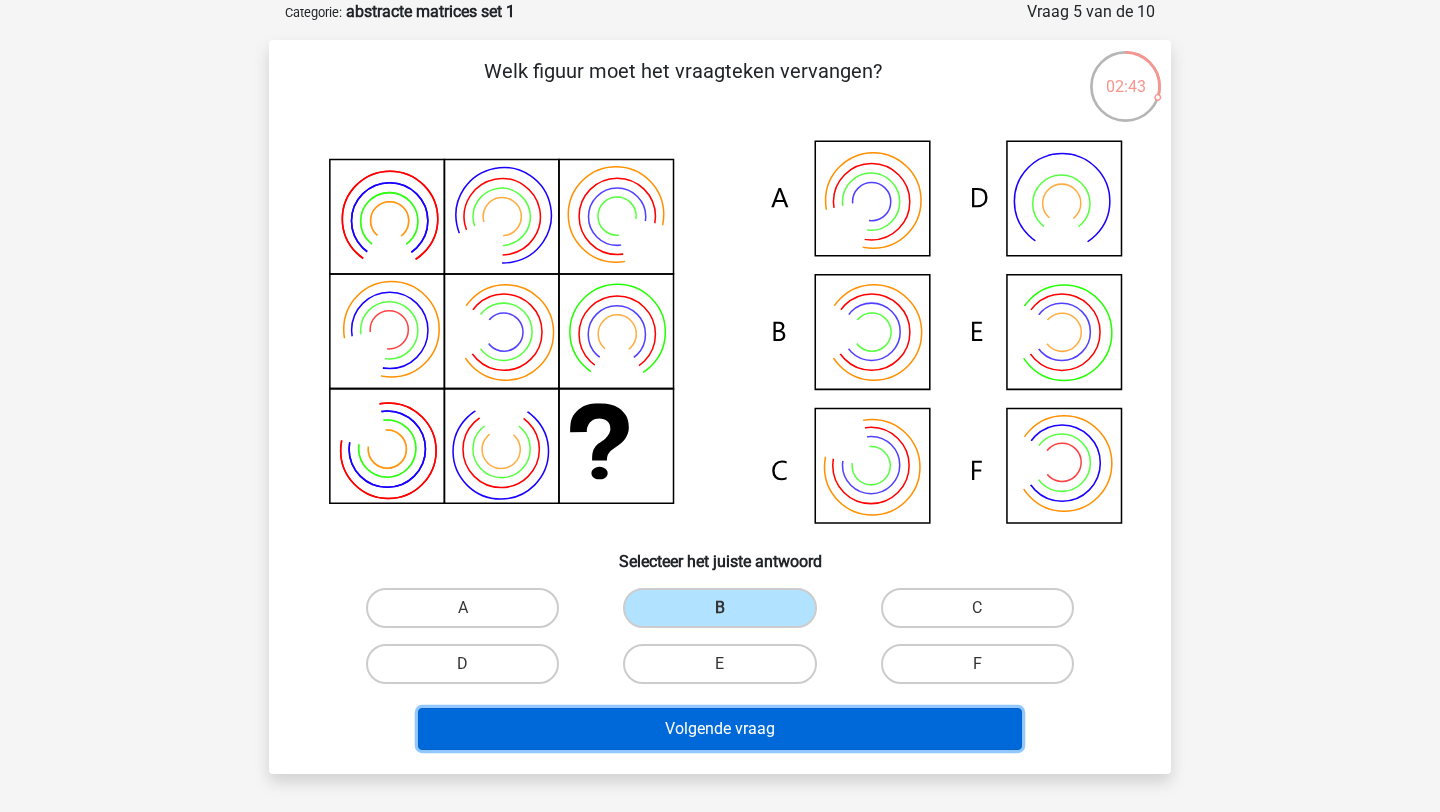 click on "Volgende vraag" at bounding box center [720, 729] 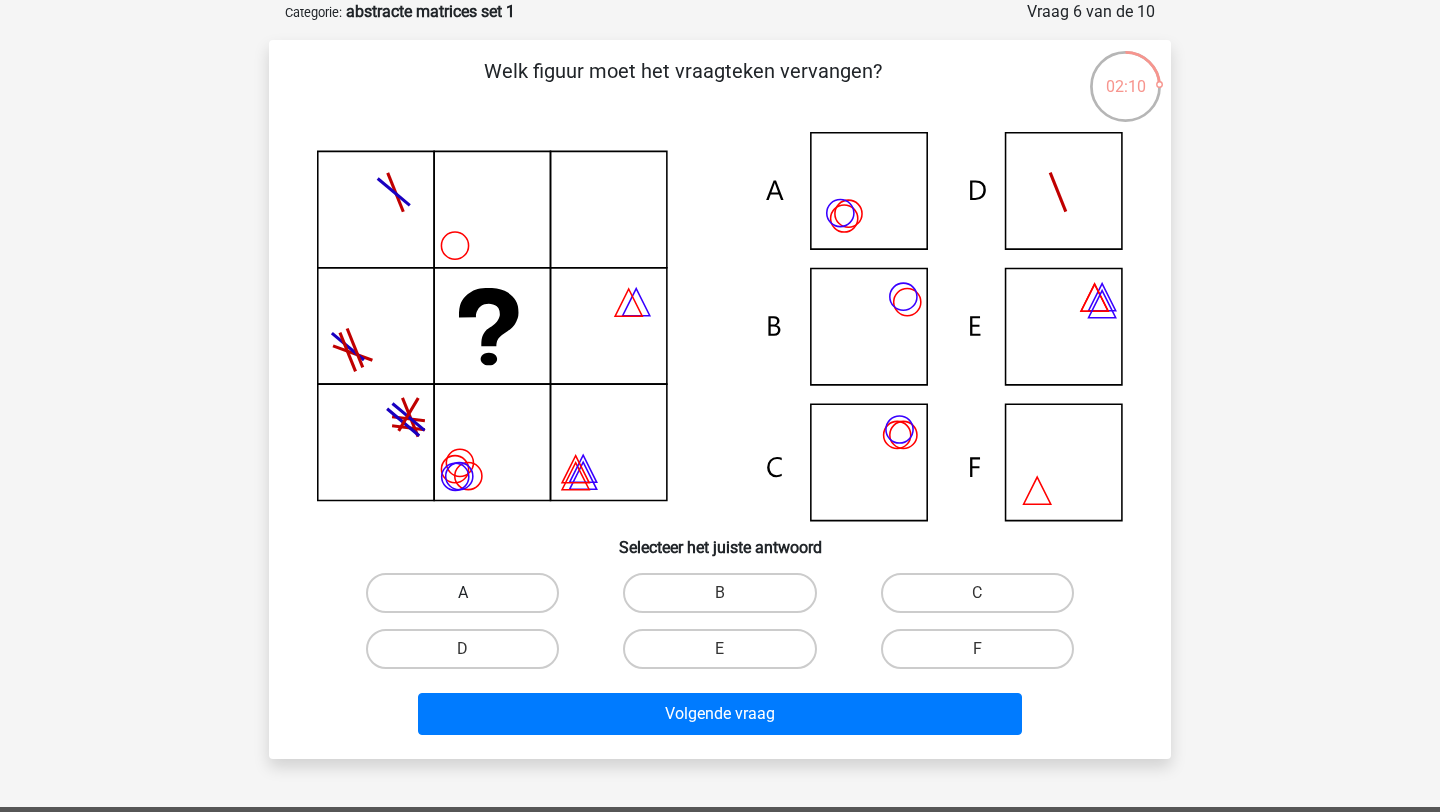 click on "A" at bounding box center [462, 593] 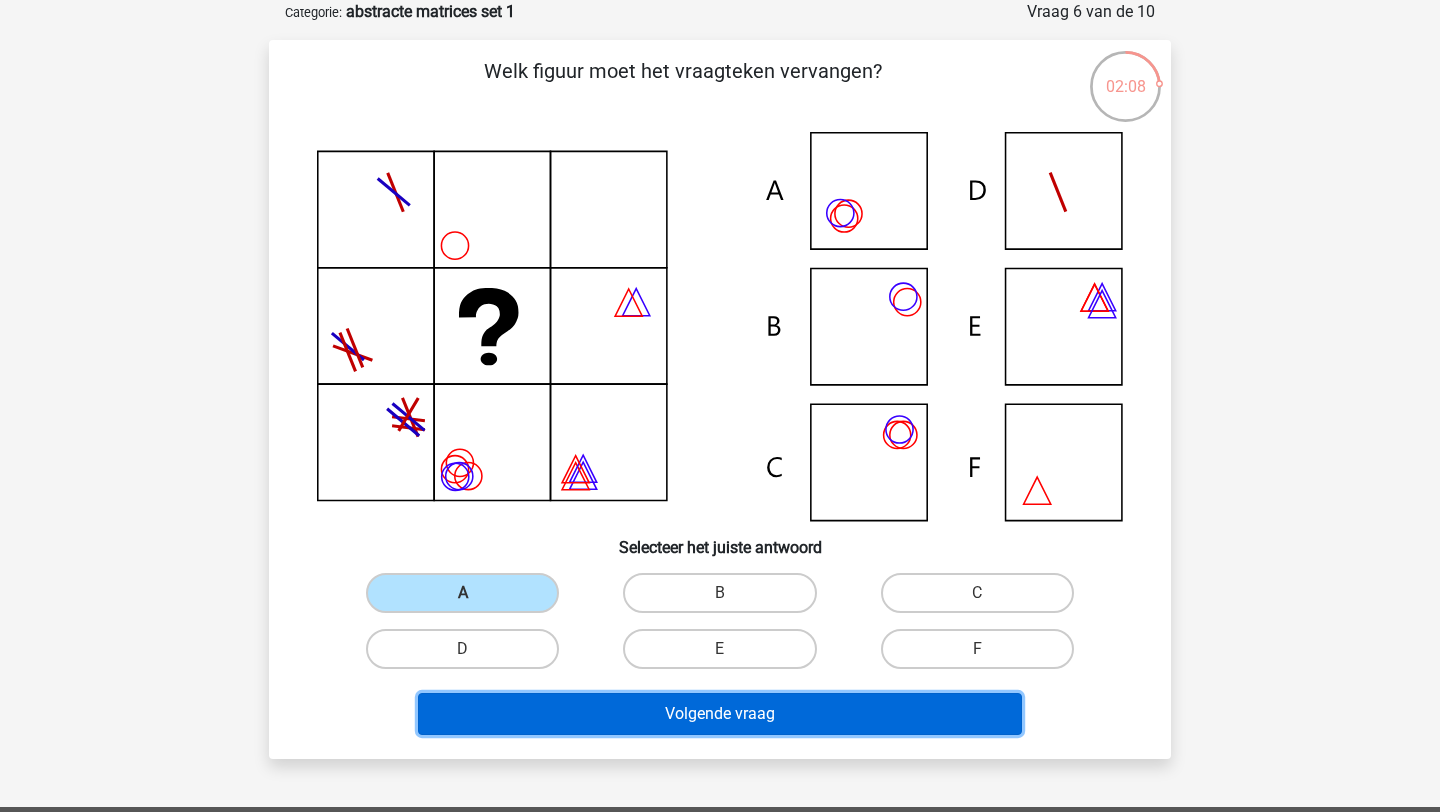 click on "Volgende vraag" at bounding box center [720, 714] 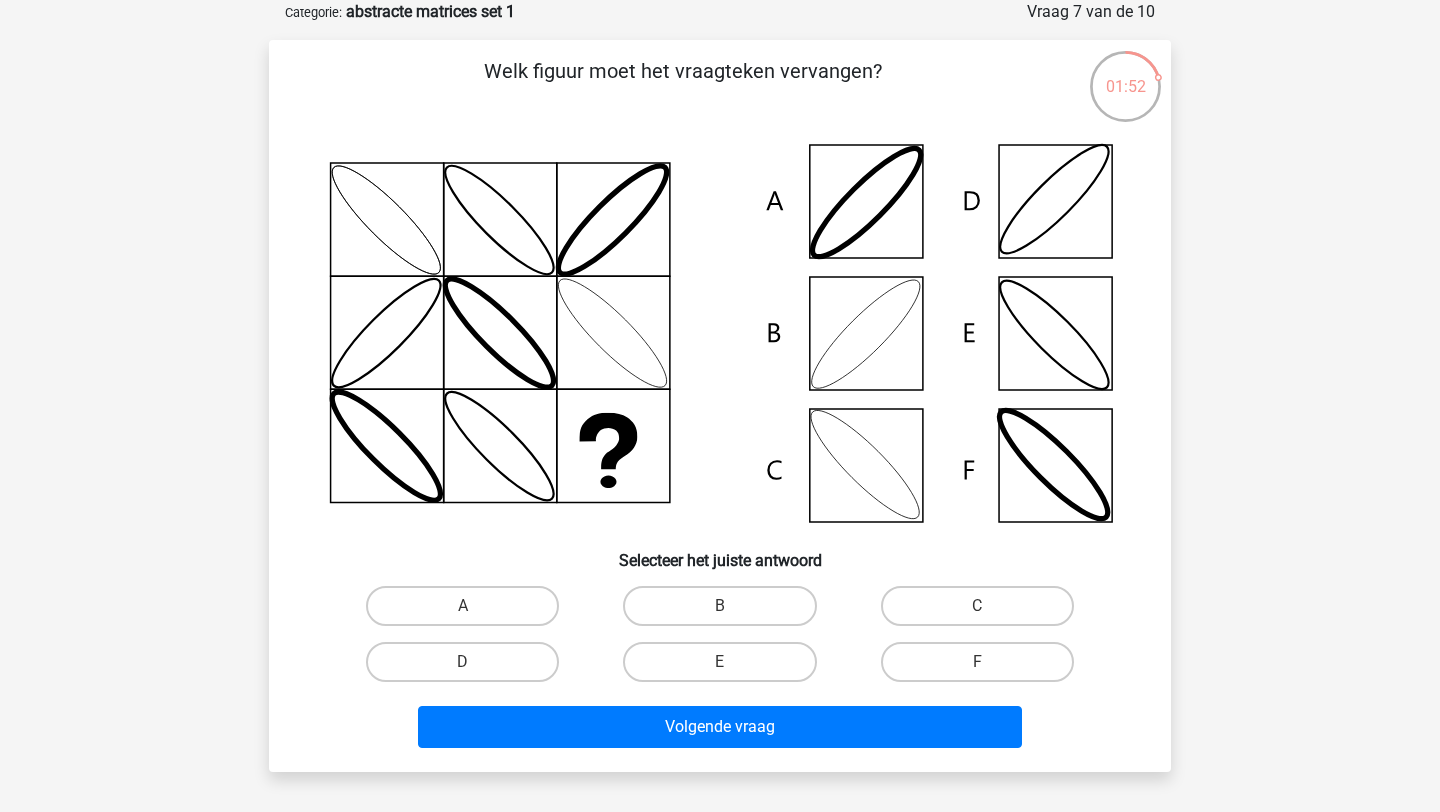 click on "B" at bounding box center [726, 612] 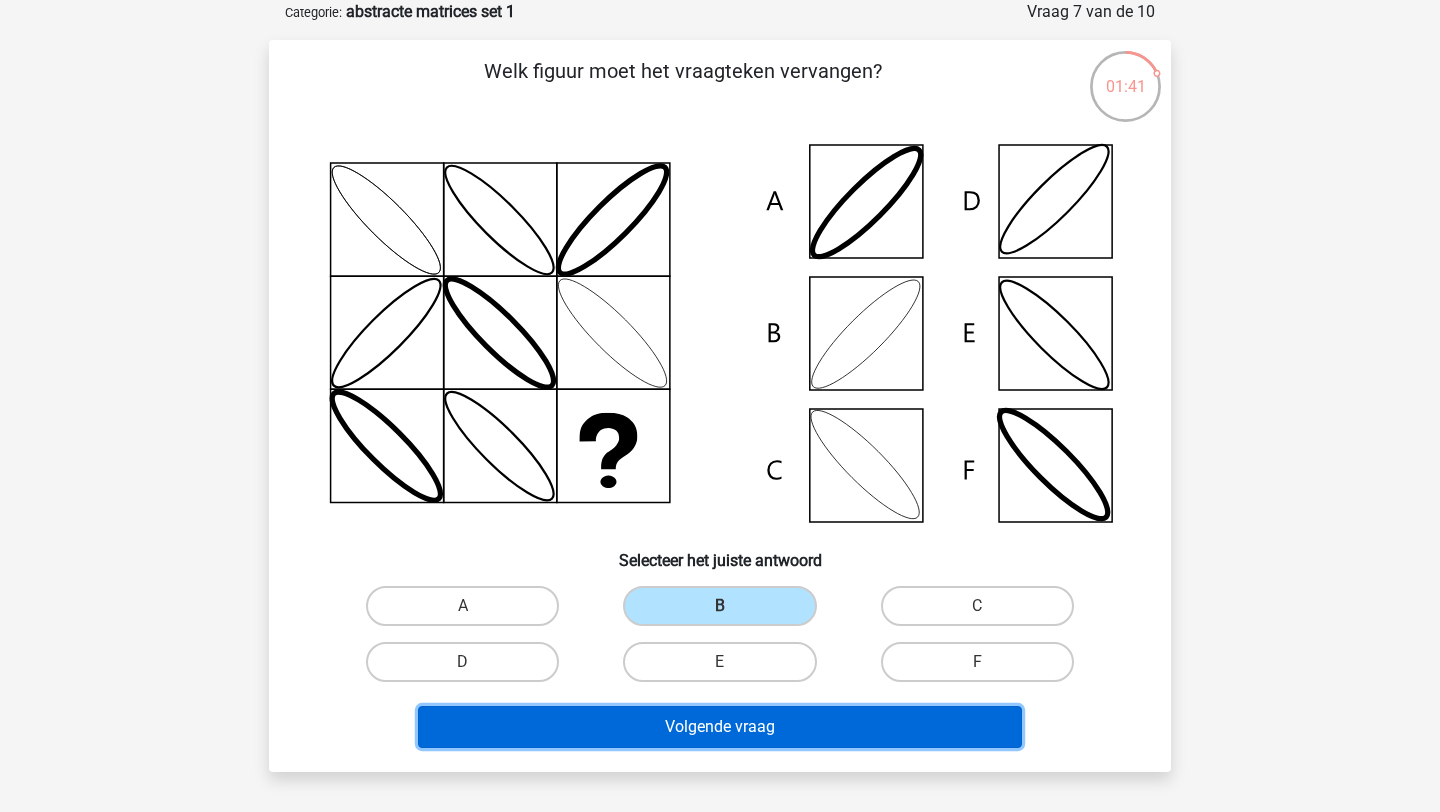 click on "Volgende vraag" at bounding box center (720, 727) 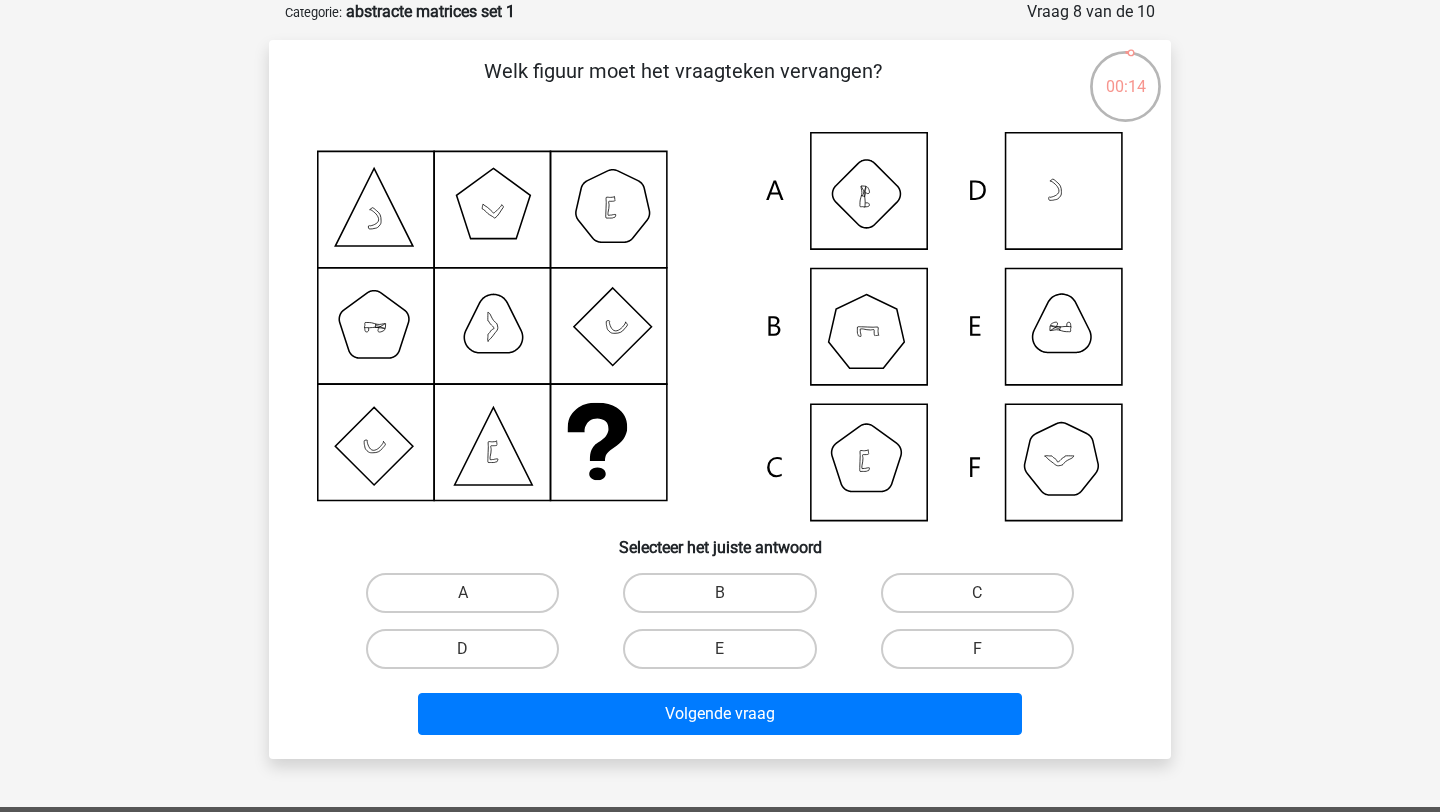 click 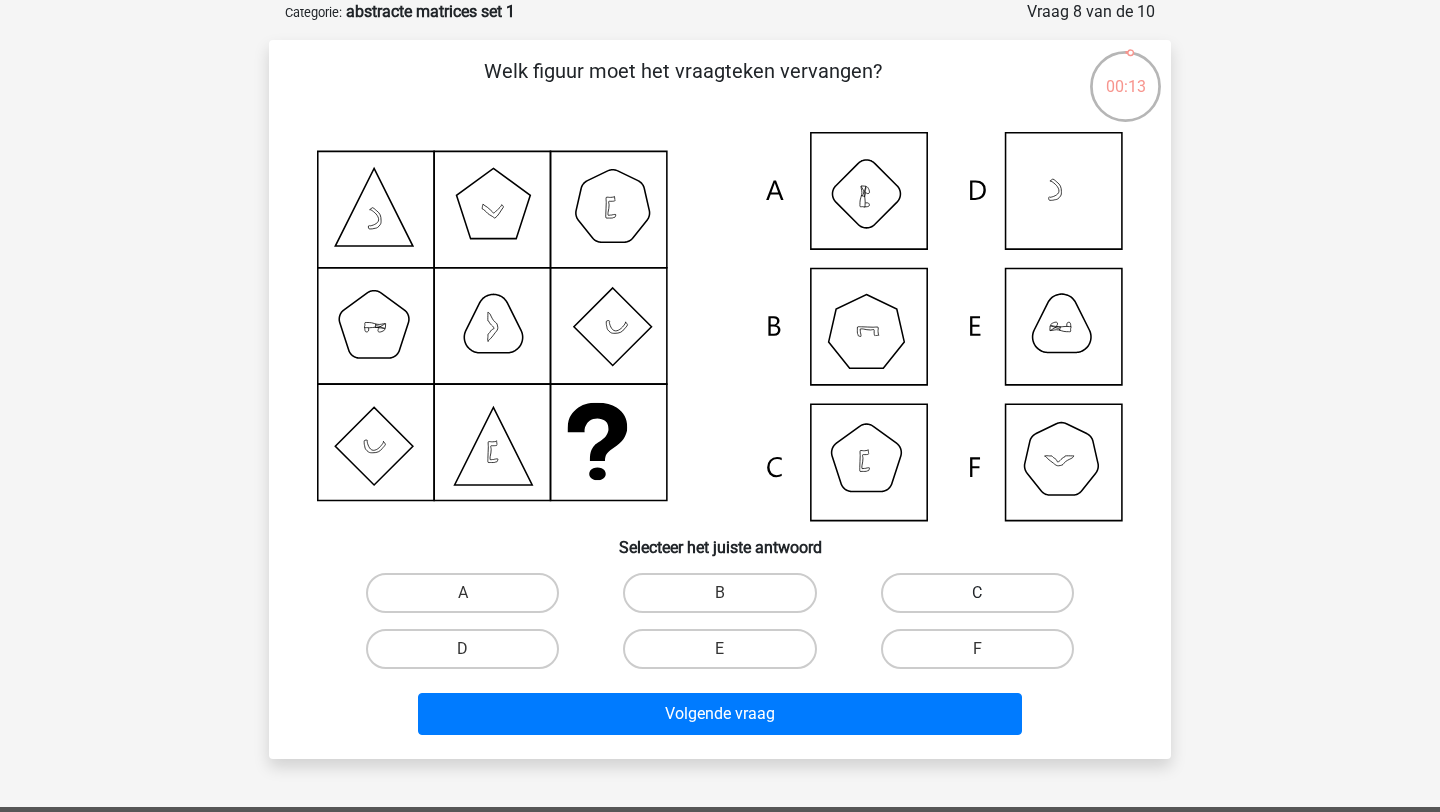 click on "C" at bounding box center [977, 593] 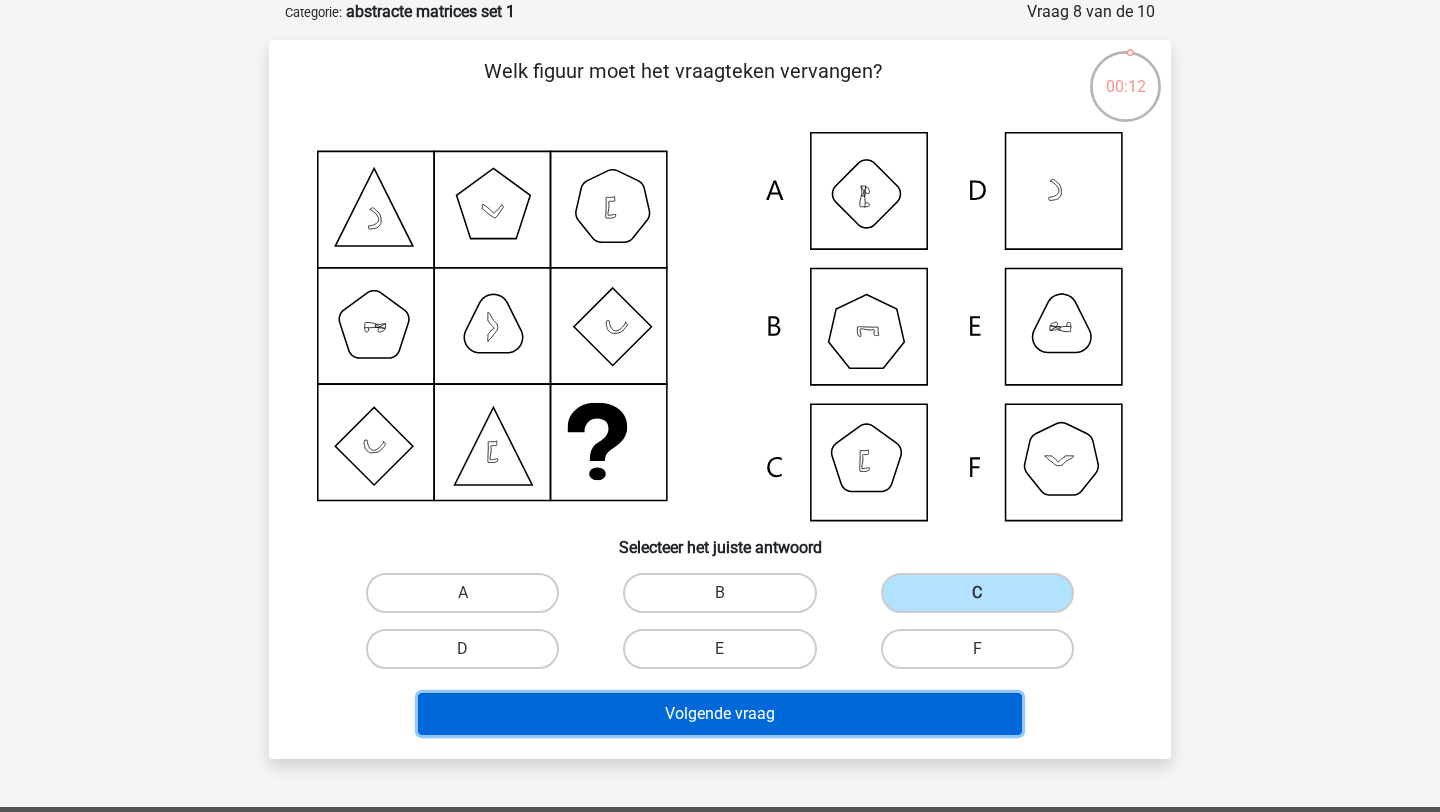 click on "Volgende vraag" at bounding box center [720, 714] 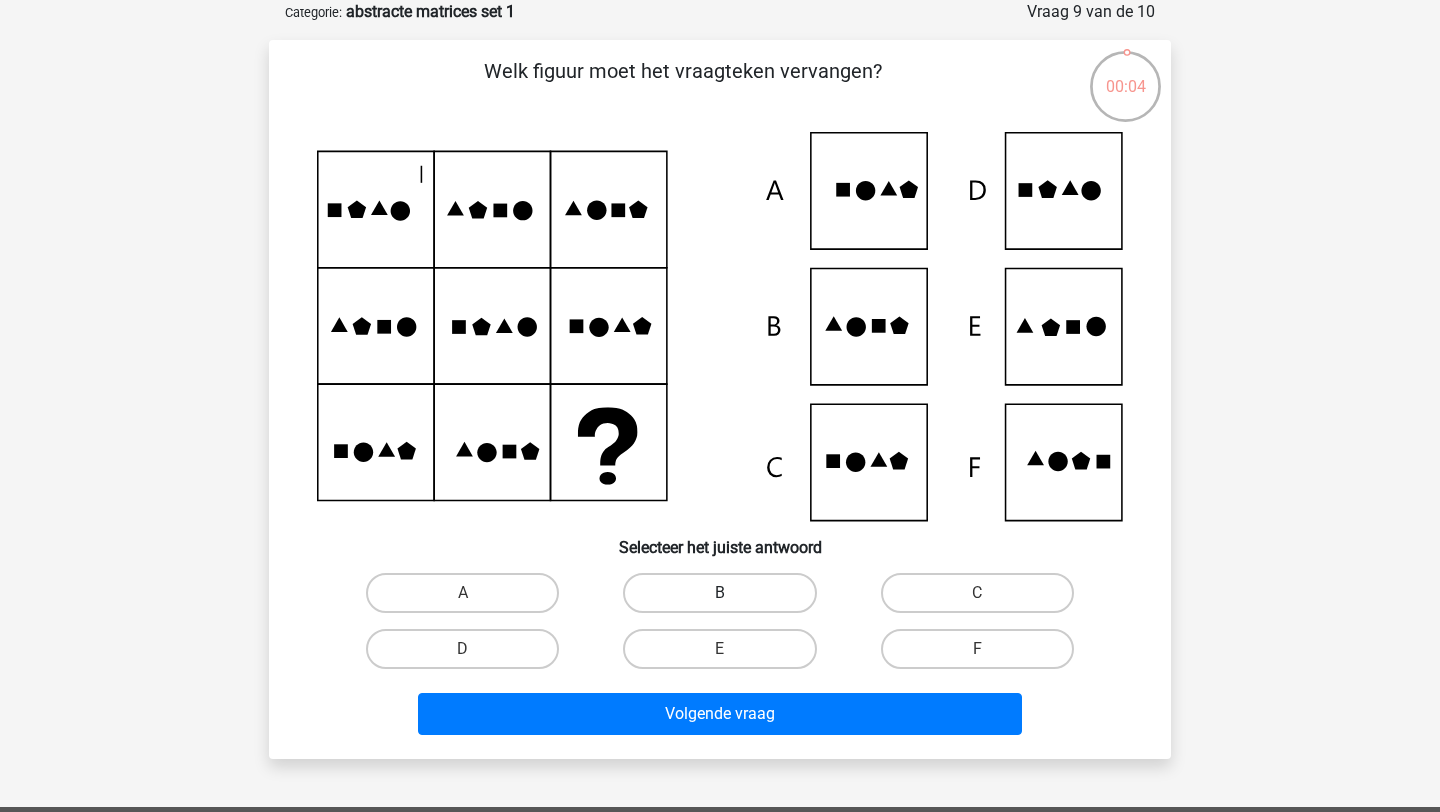 click on "B" at bounding box center (719, 593) 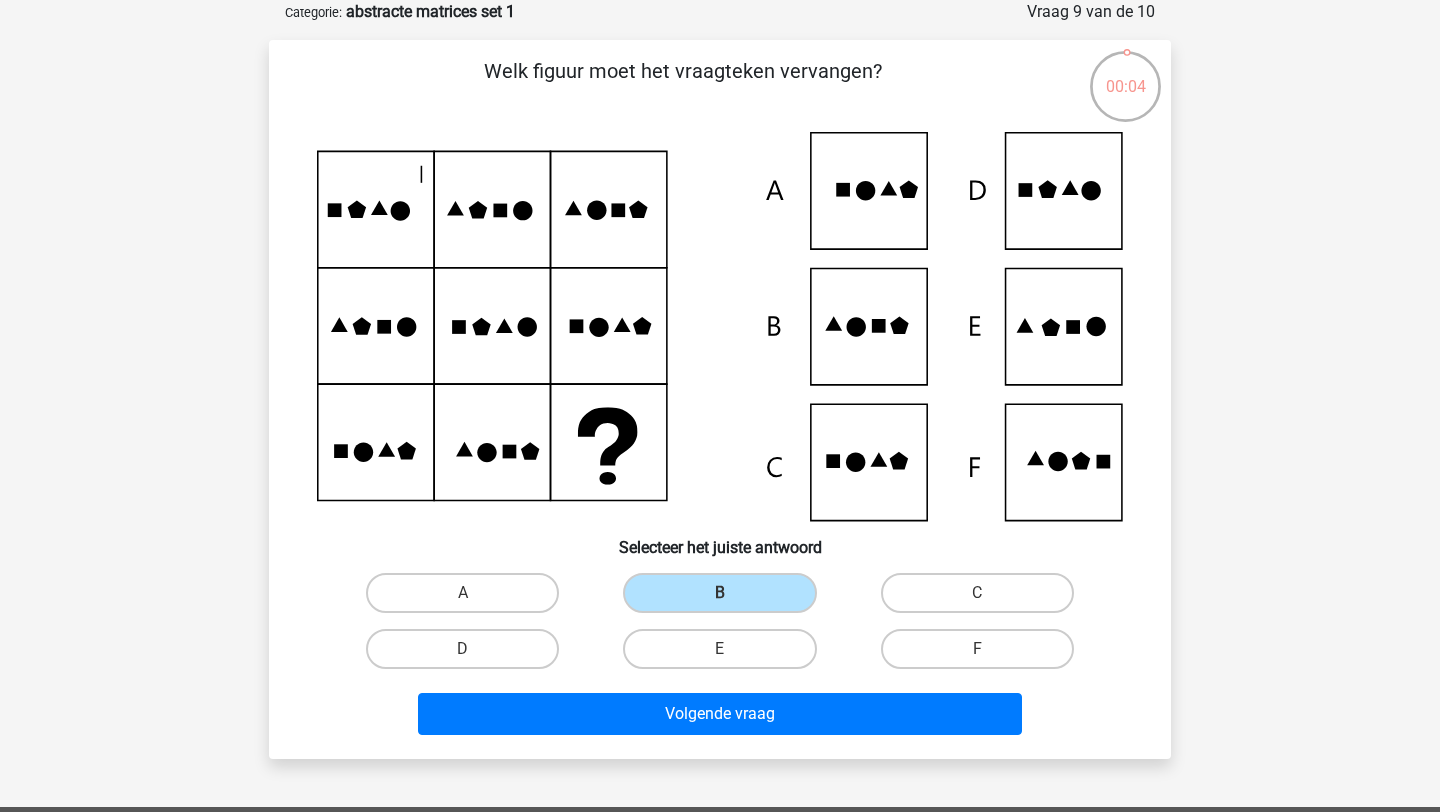 click on "Volgende vraag" at bounding box center [720, 718] 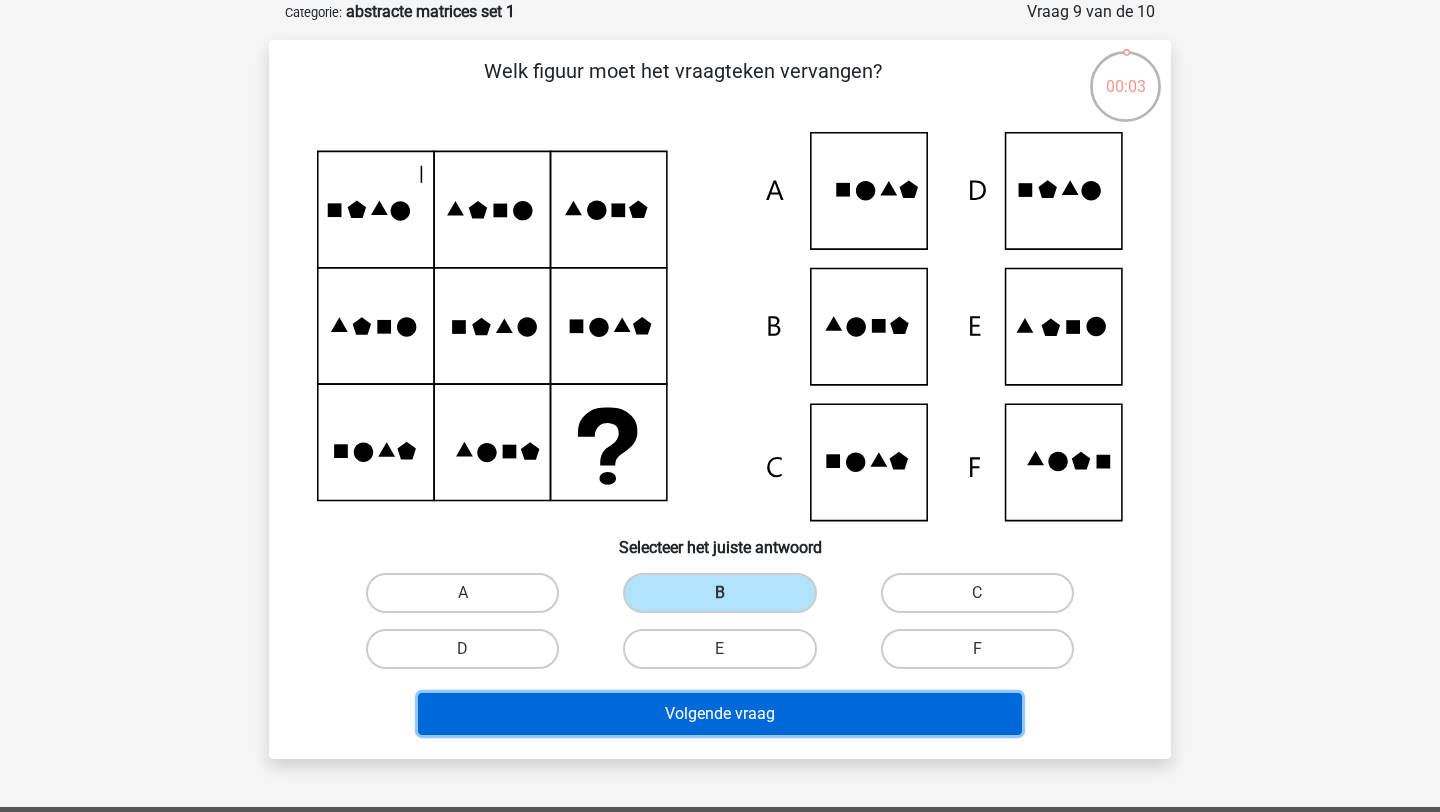 click on "Volgende vraag" at bounding box center (720, 714) 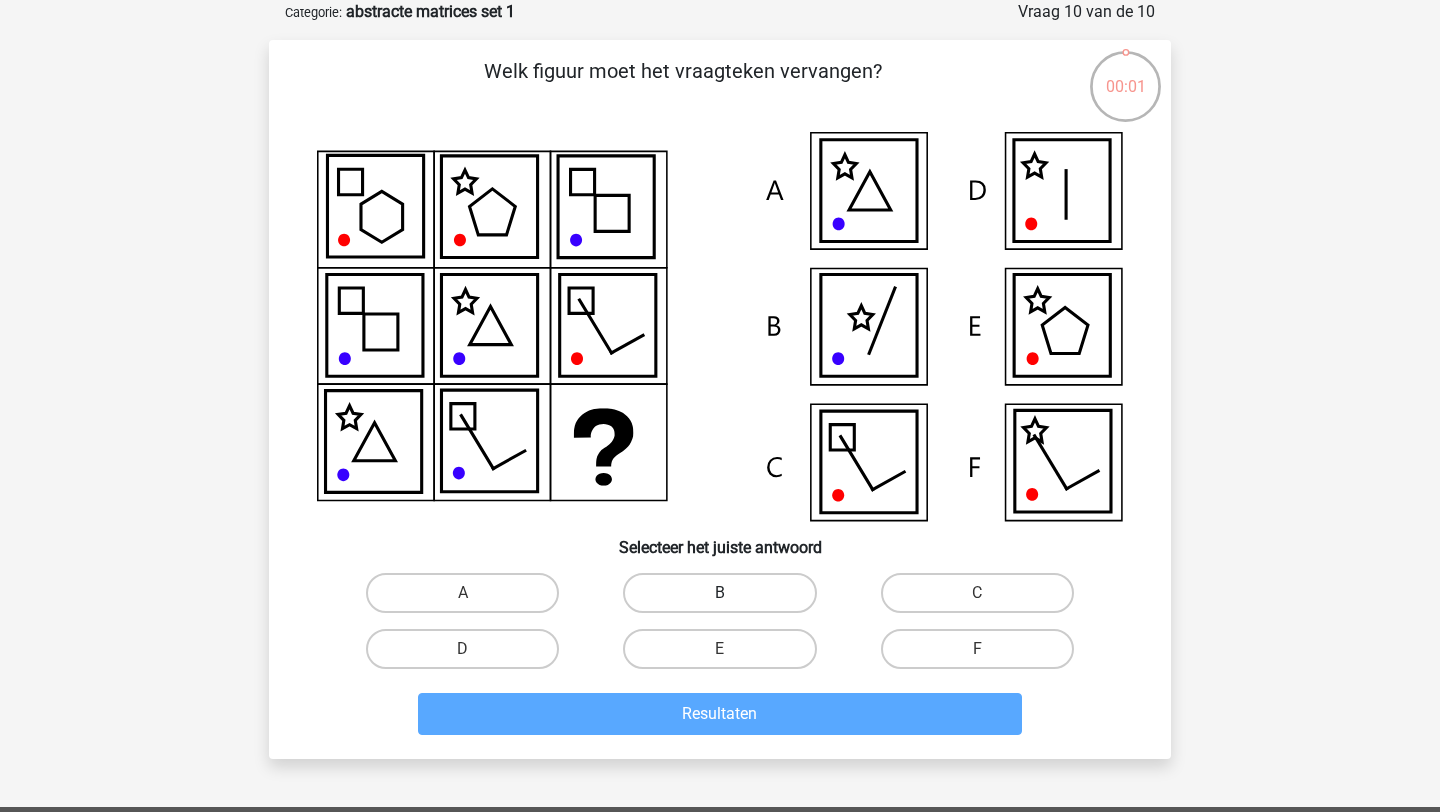 click on "B" at bounding box center (719, 593) 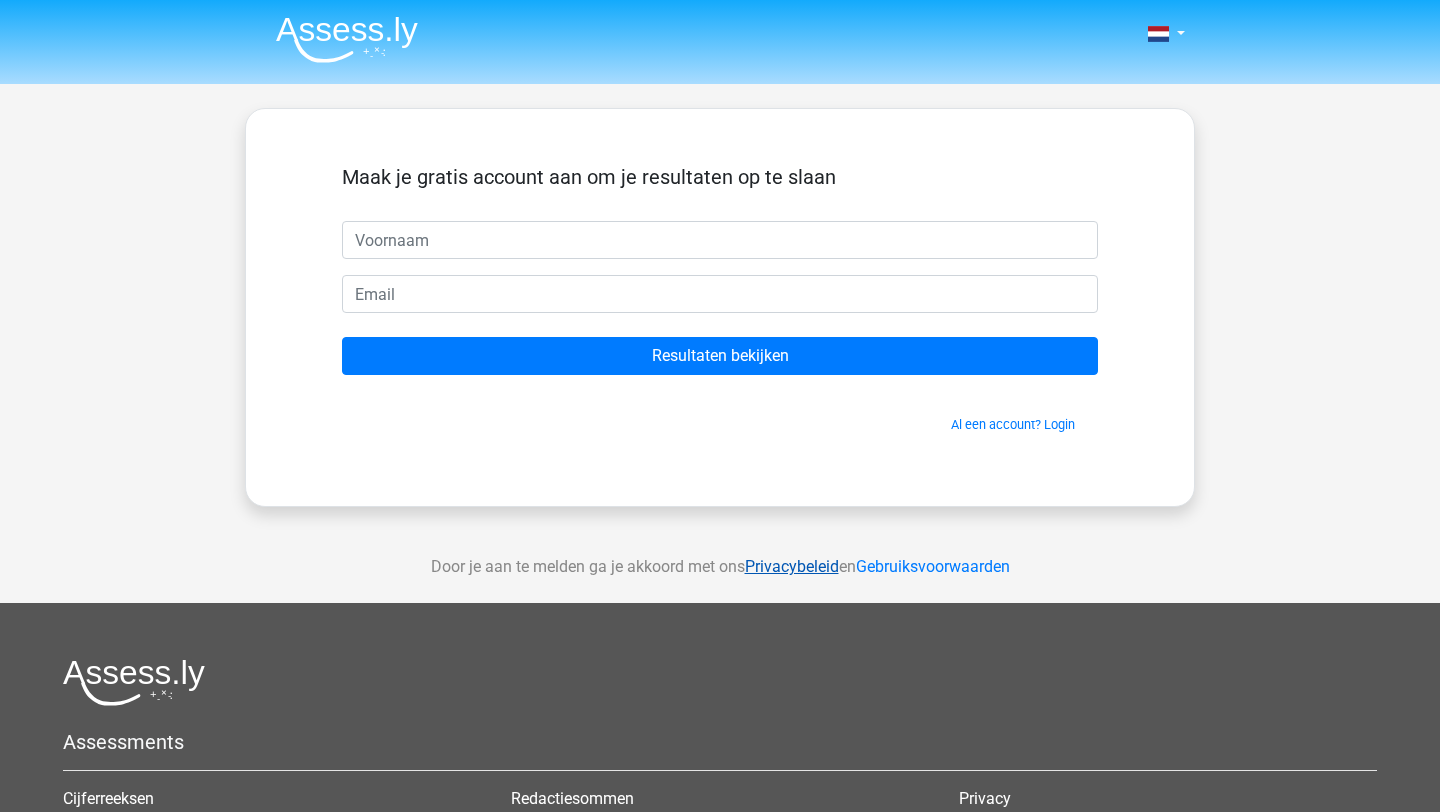 scroll, scrollTop: 0, scrollLeft: 0, axis: both 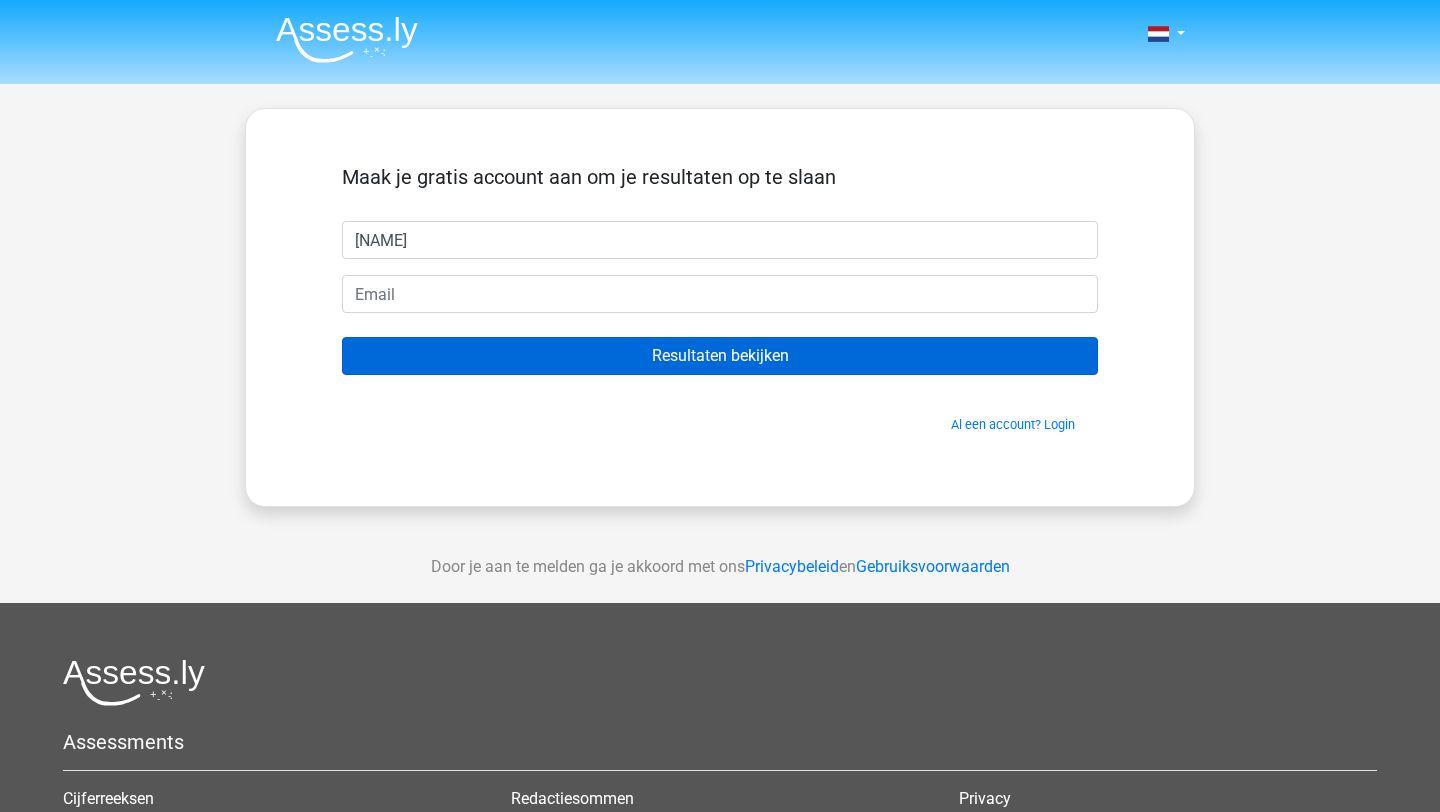 type on "[NAME]" 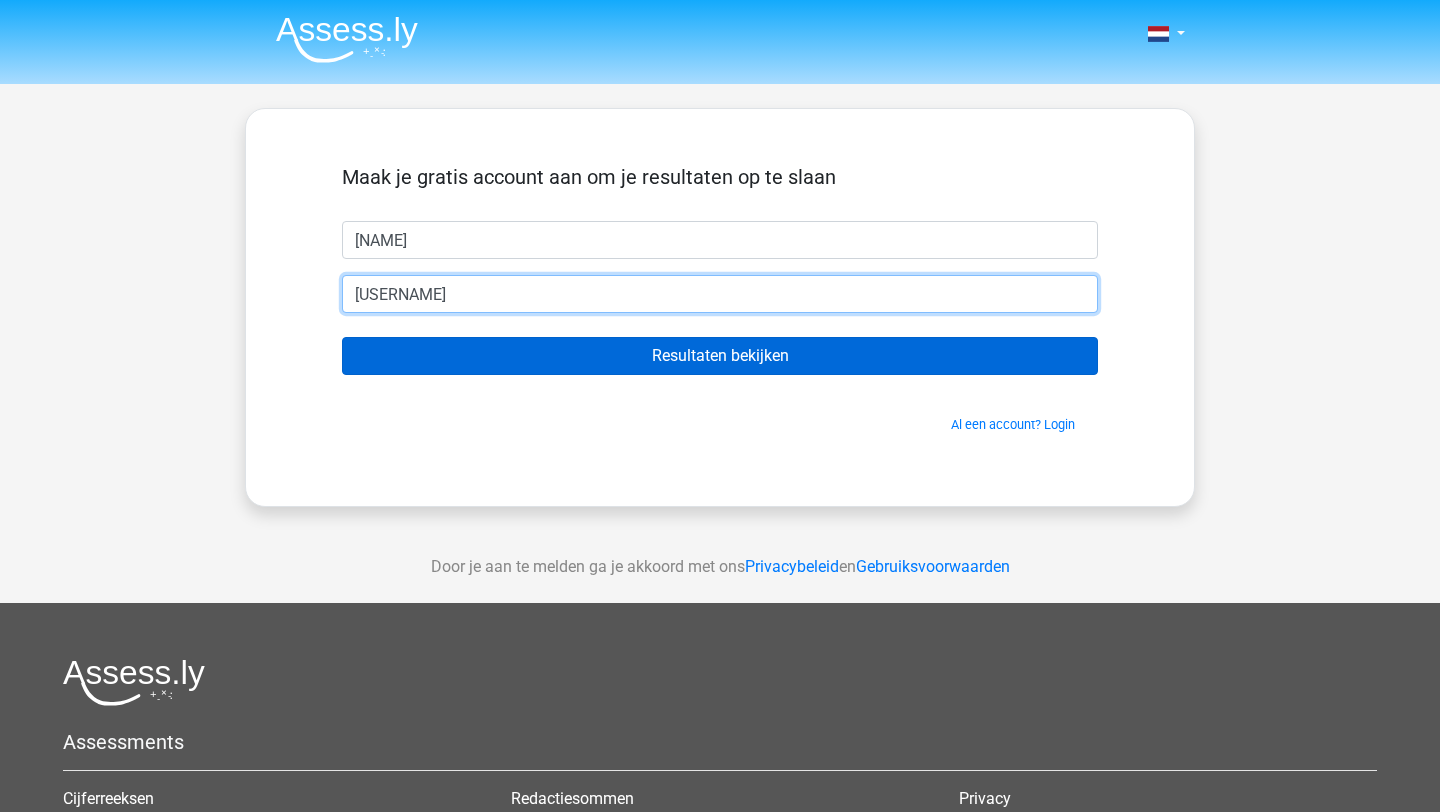 type on "[USERNAME]@example.com" 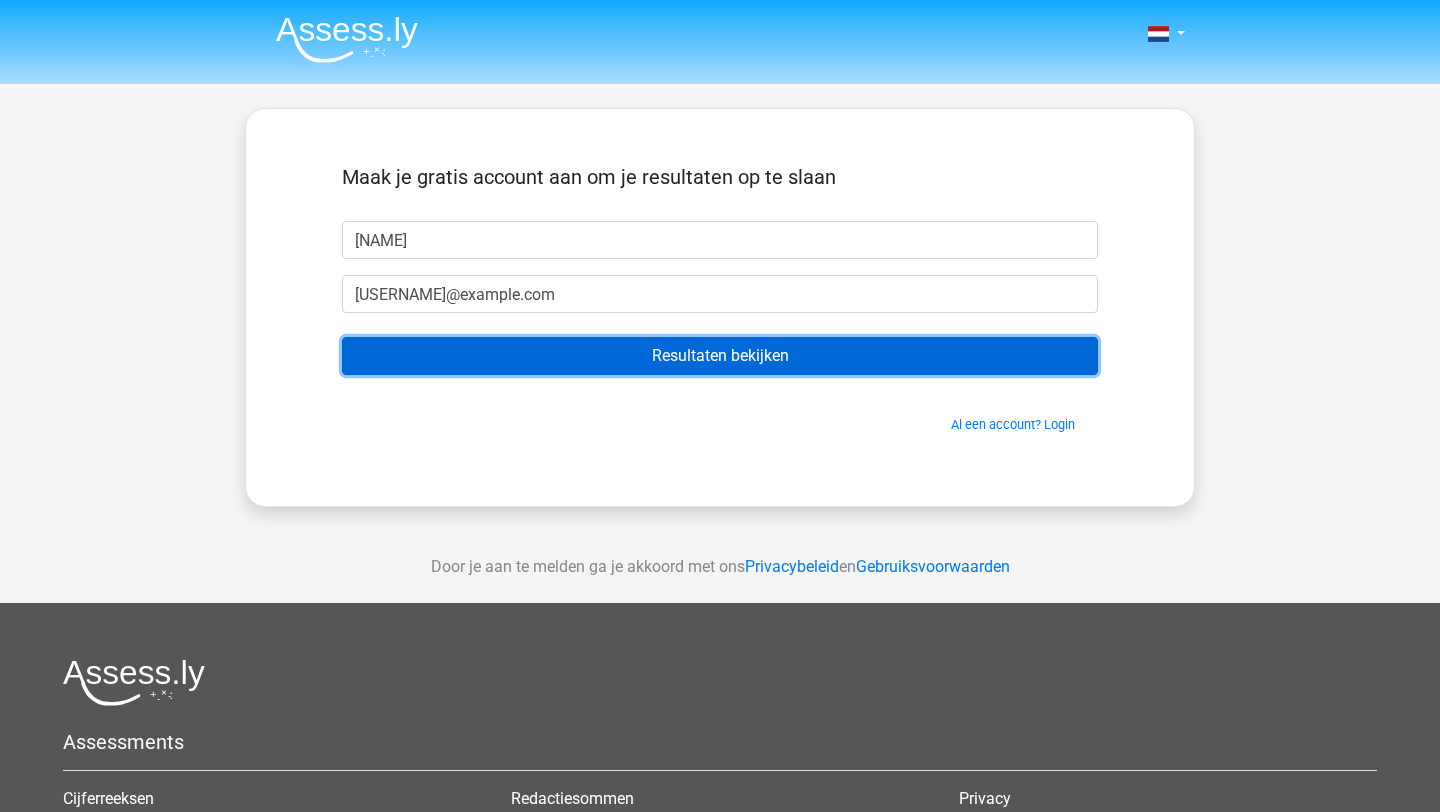 click on "Resultaten bekijken" at bounding box center [720, 356] 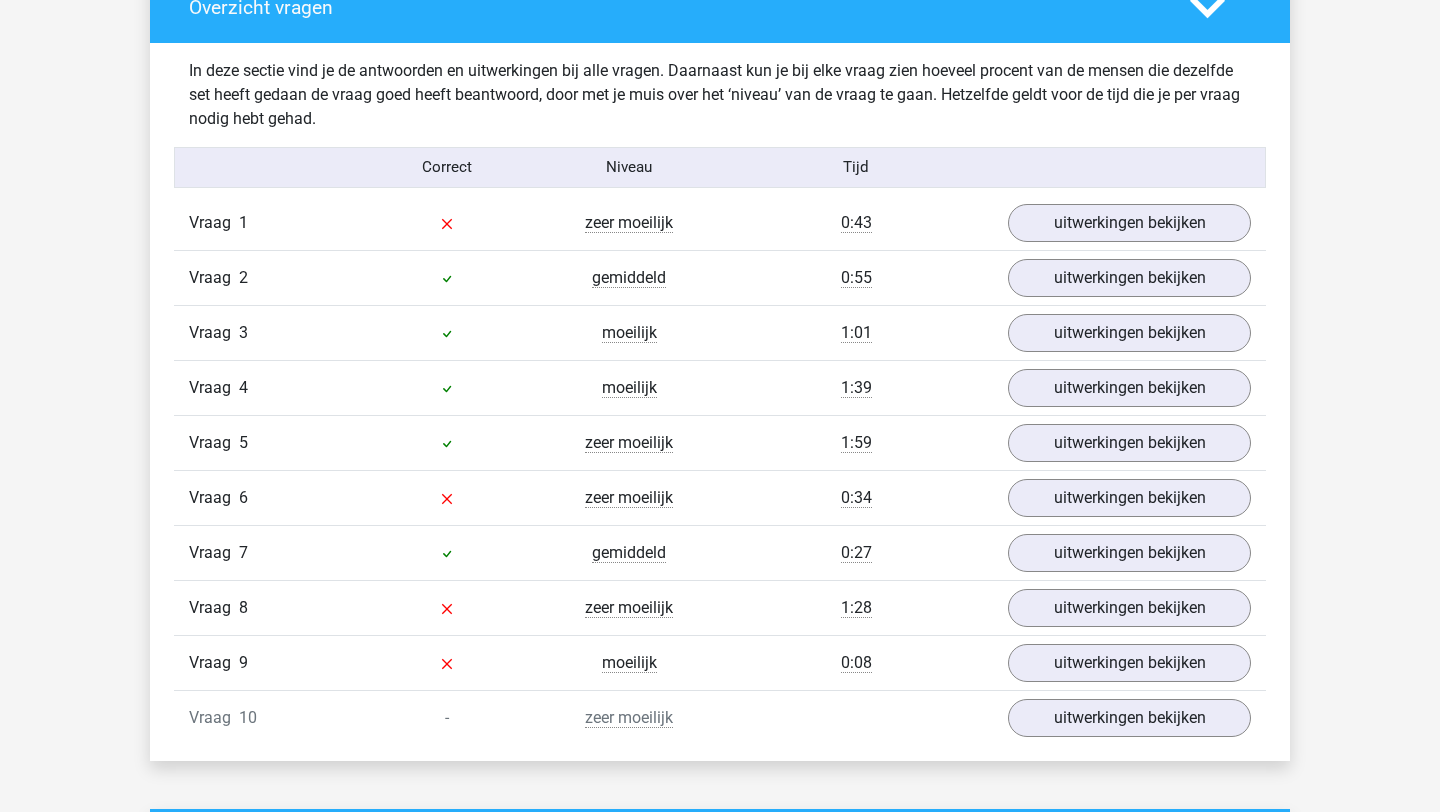 scroll, scrollTop: 1525, scrollLeft: 0, axis: vertical 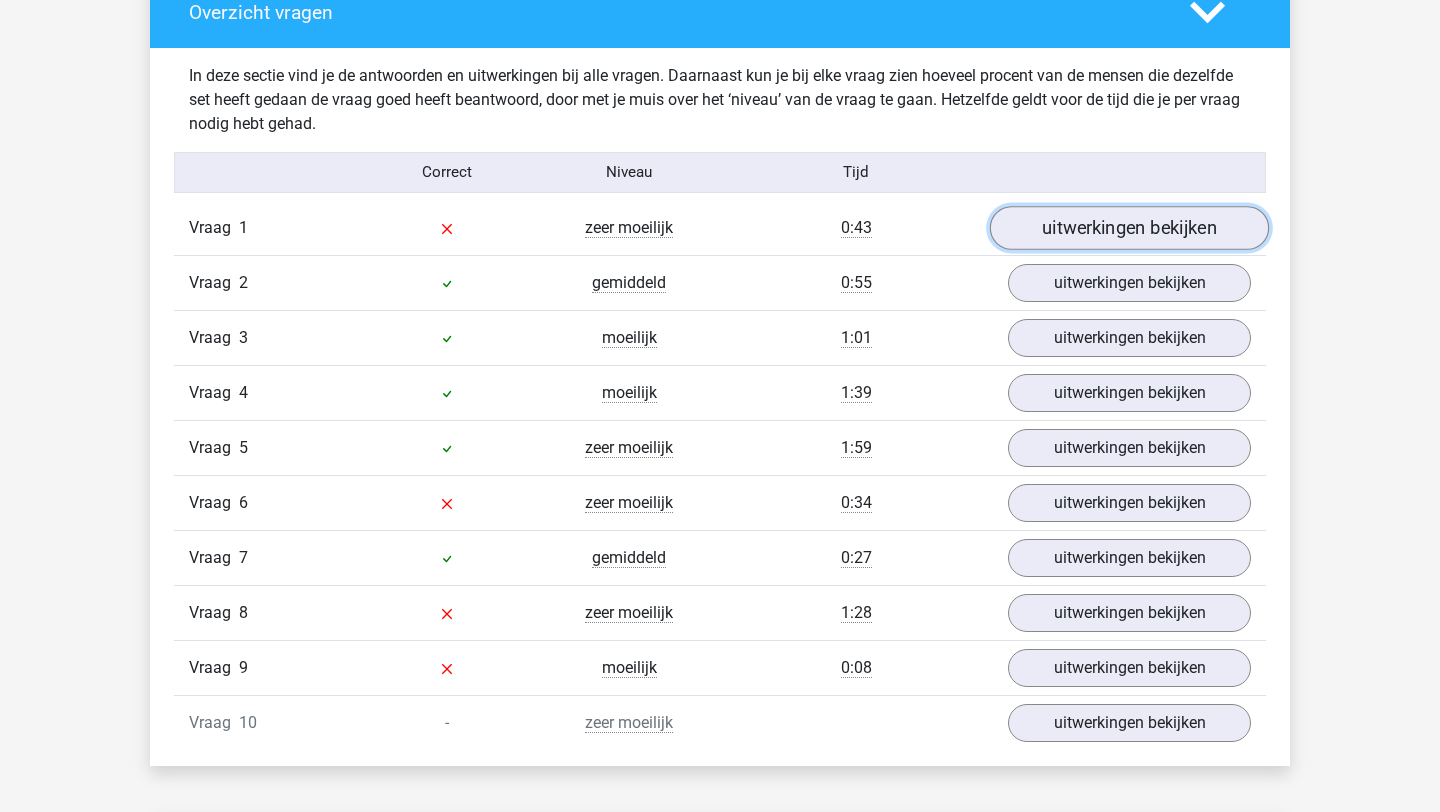 click on "uitwerkingen bekijken" at bounding box center (1129, 228) 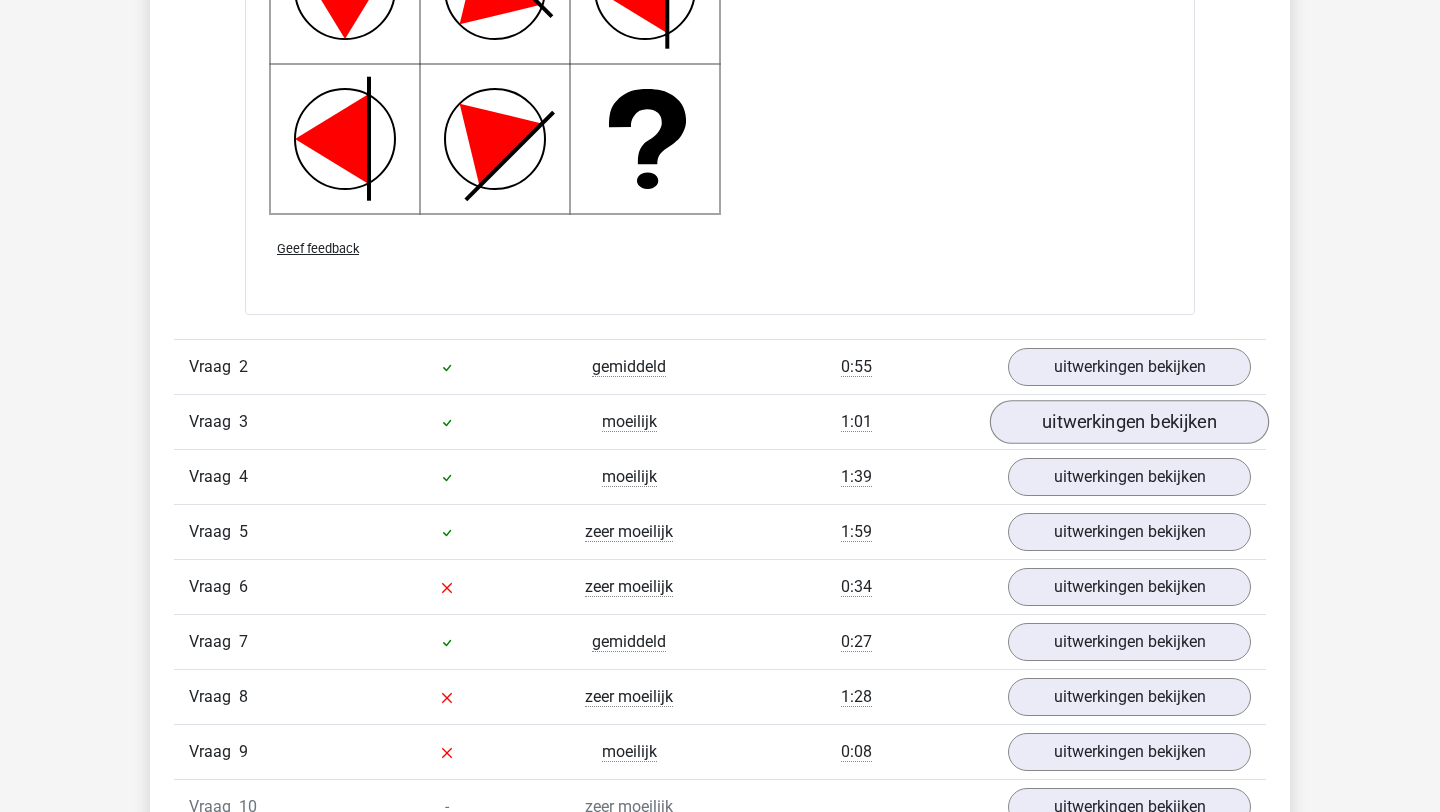 scroll, scrollTop: 2861, scrollLeft: 0, axis: vertical 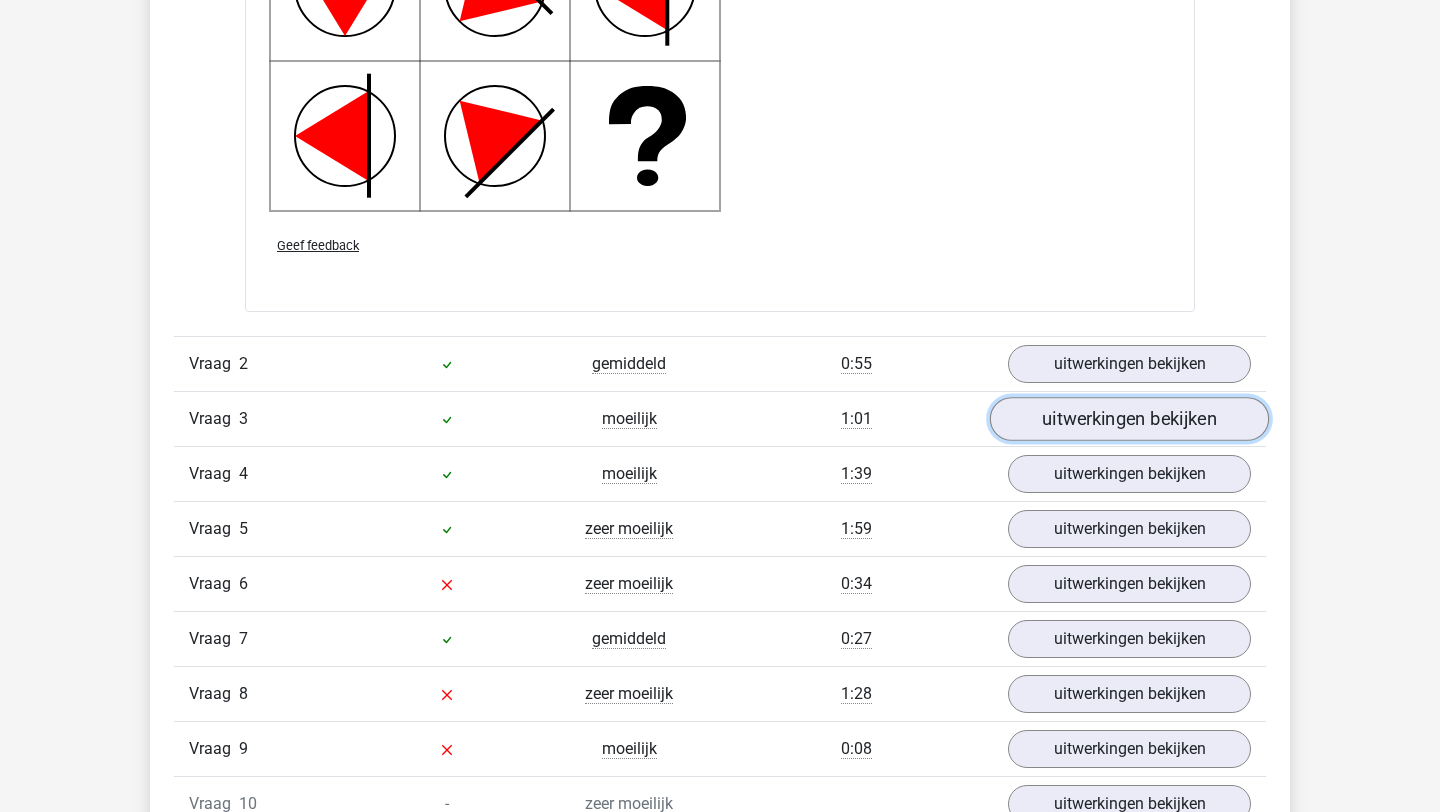 click on "uitwerkingen bekijken" at bounding box center (1129, 419) 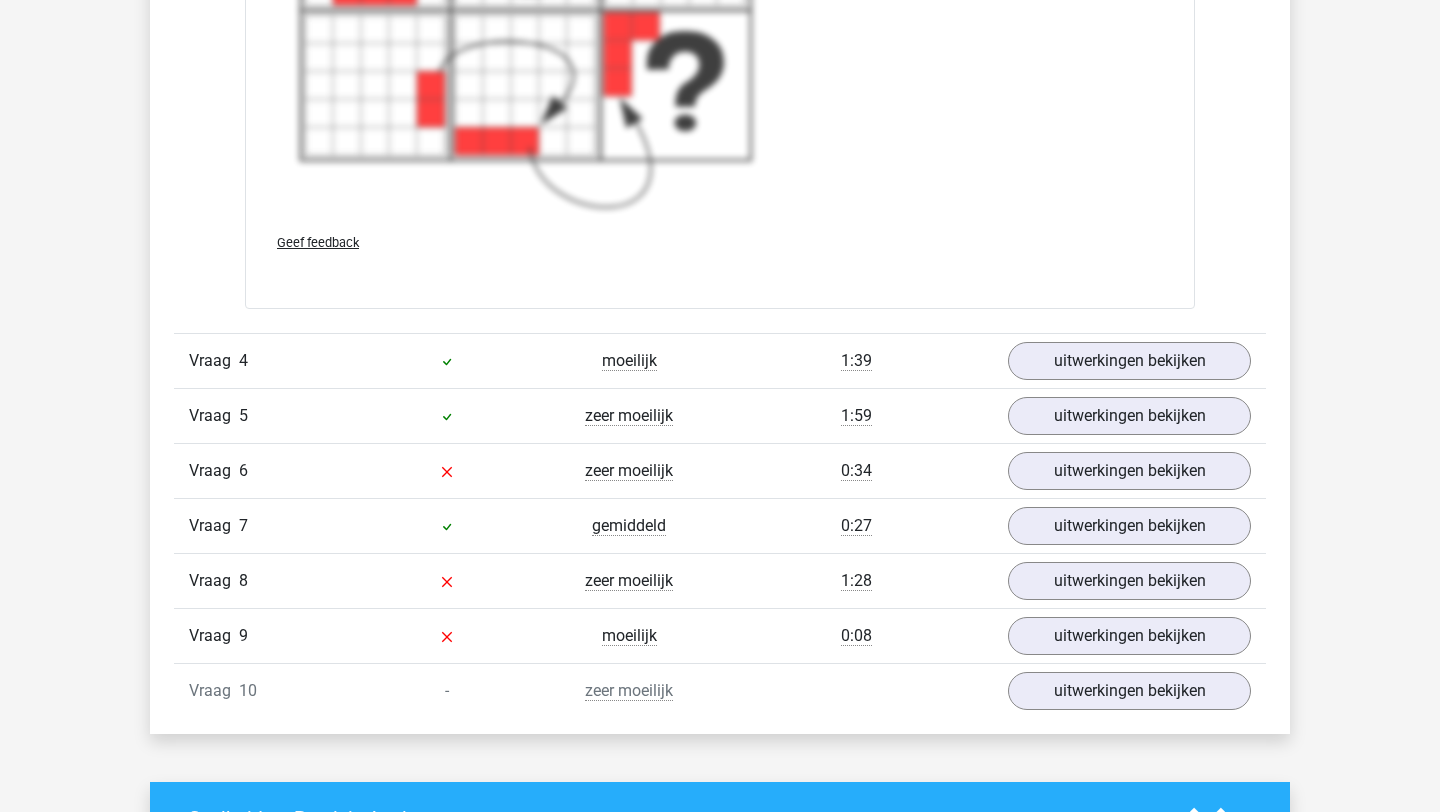 scroll, scrollTop: 4546, scrollLeft: 0, axis: vertical 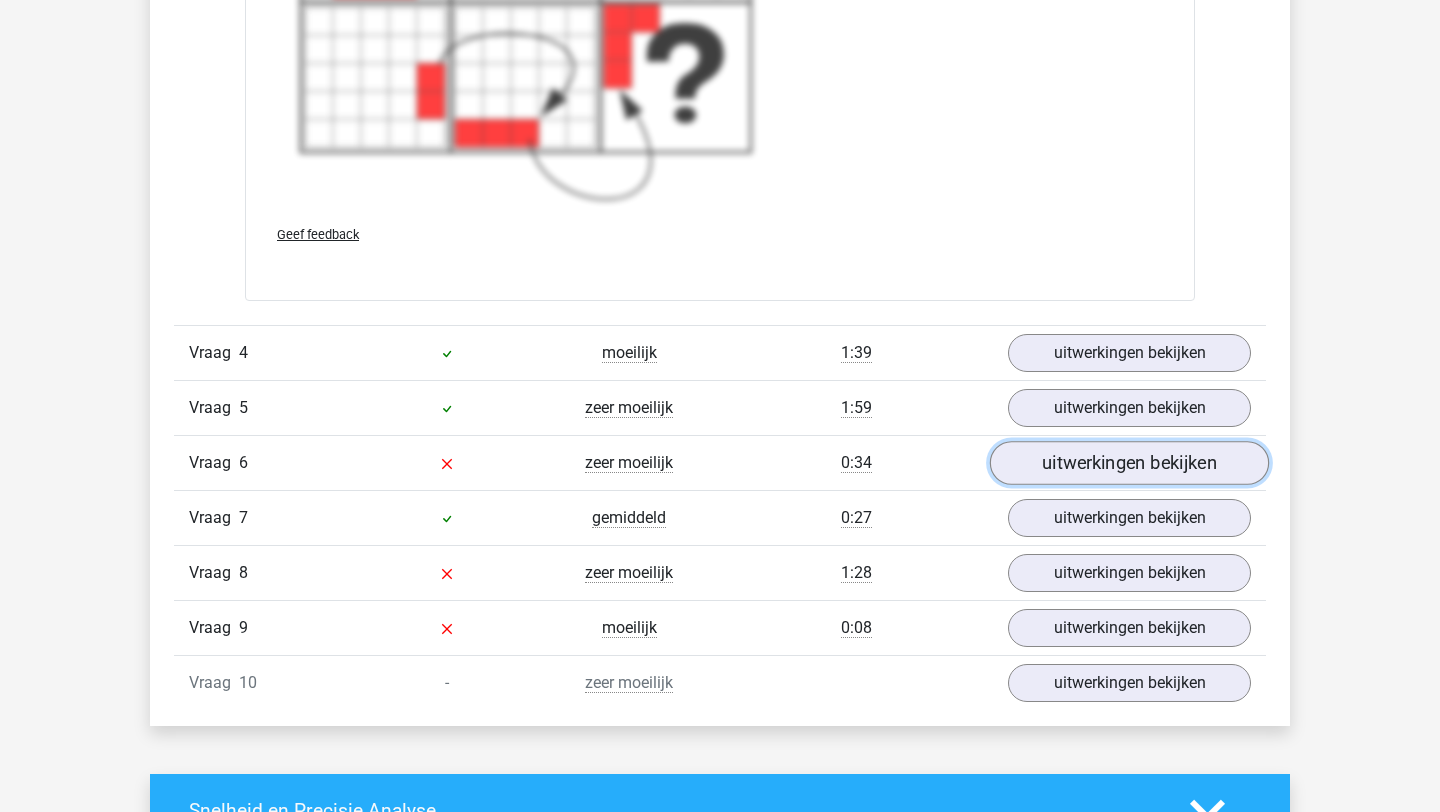 click on "uitwerkingen bekijken" at bounding box center [1129, 463] 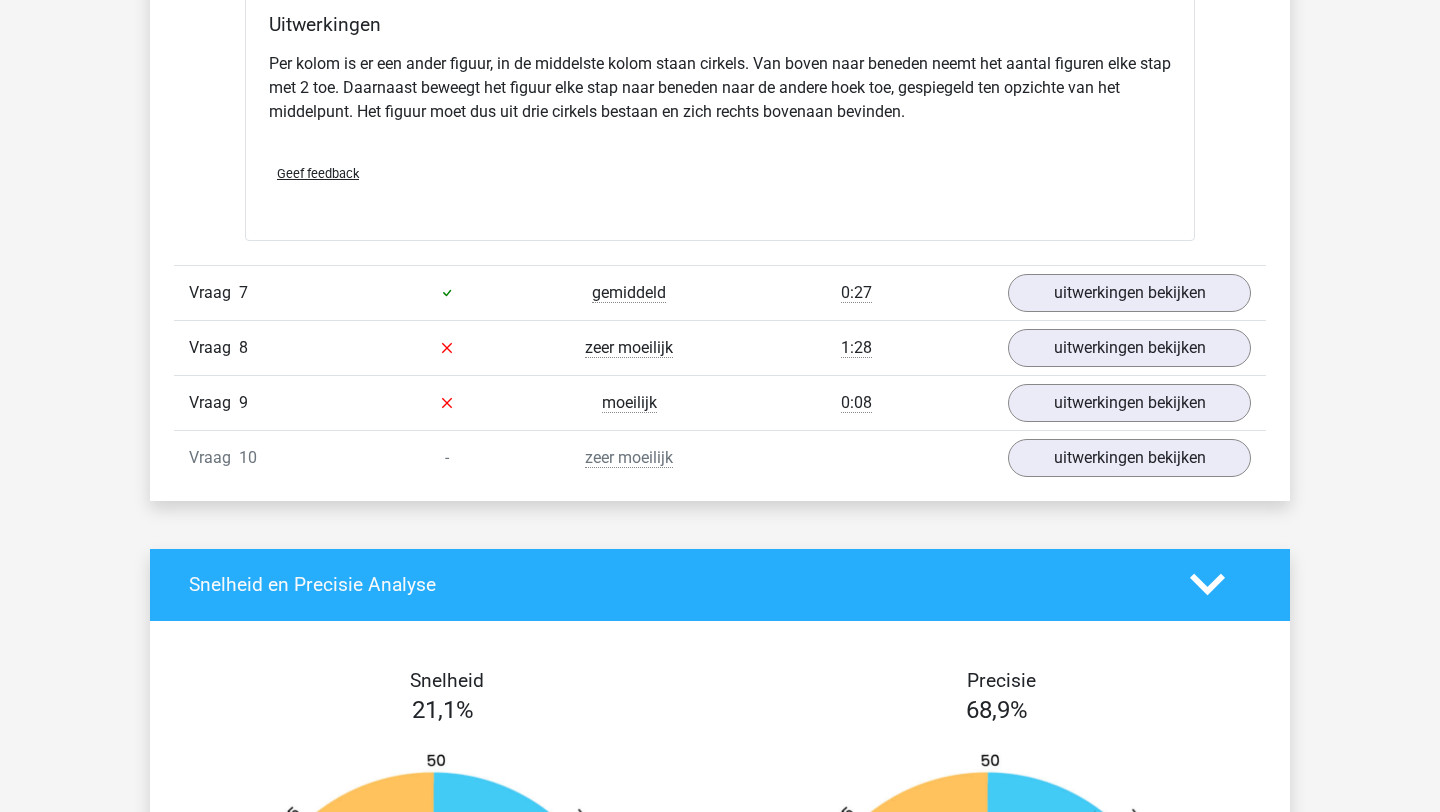 scroll, scrollTop: 5710, scrollLeft: 0, axis: vertical 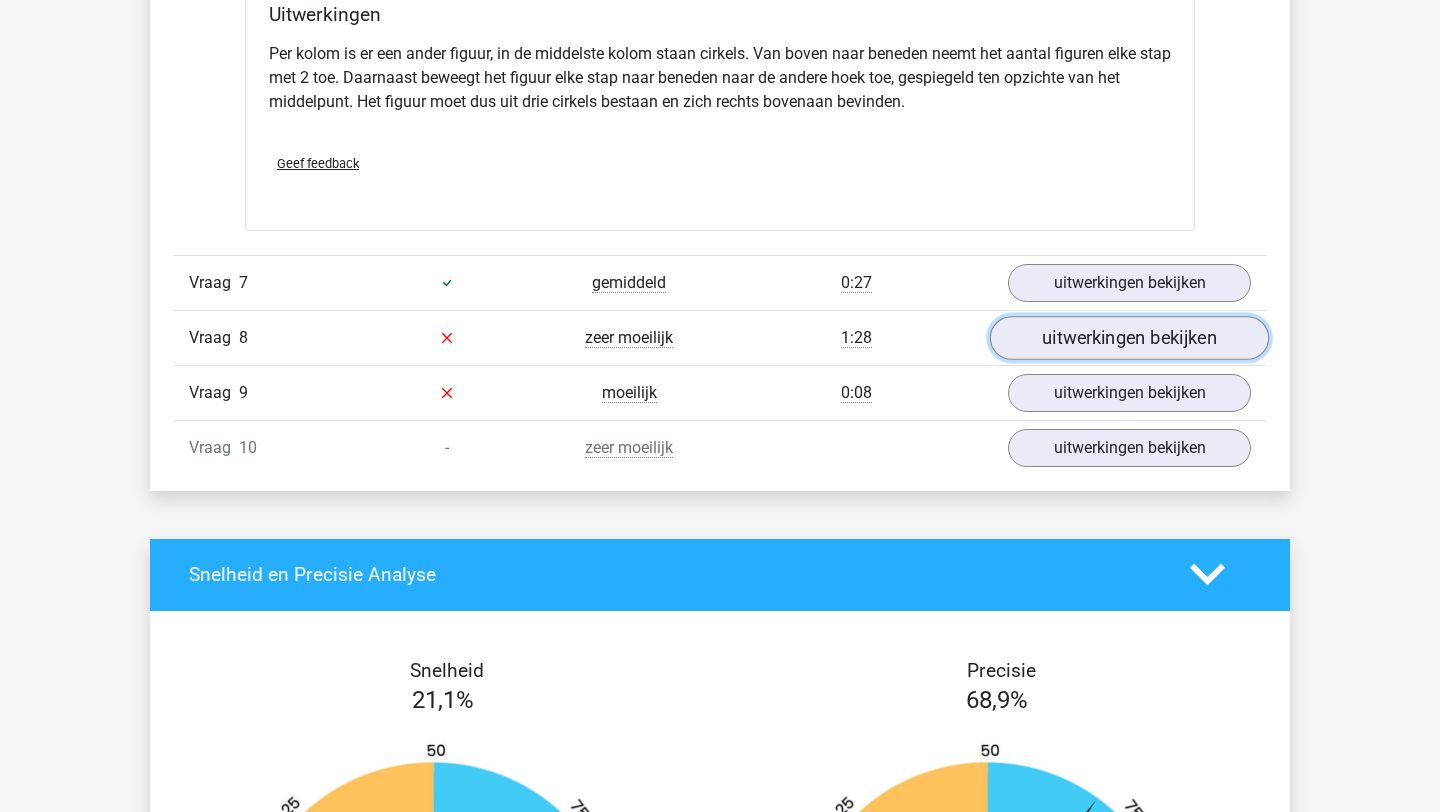click on "uitwerkingen bekijken" at bounding box center (1129, 338) 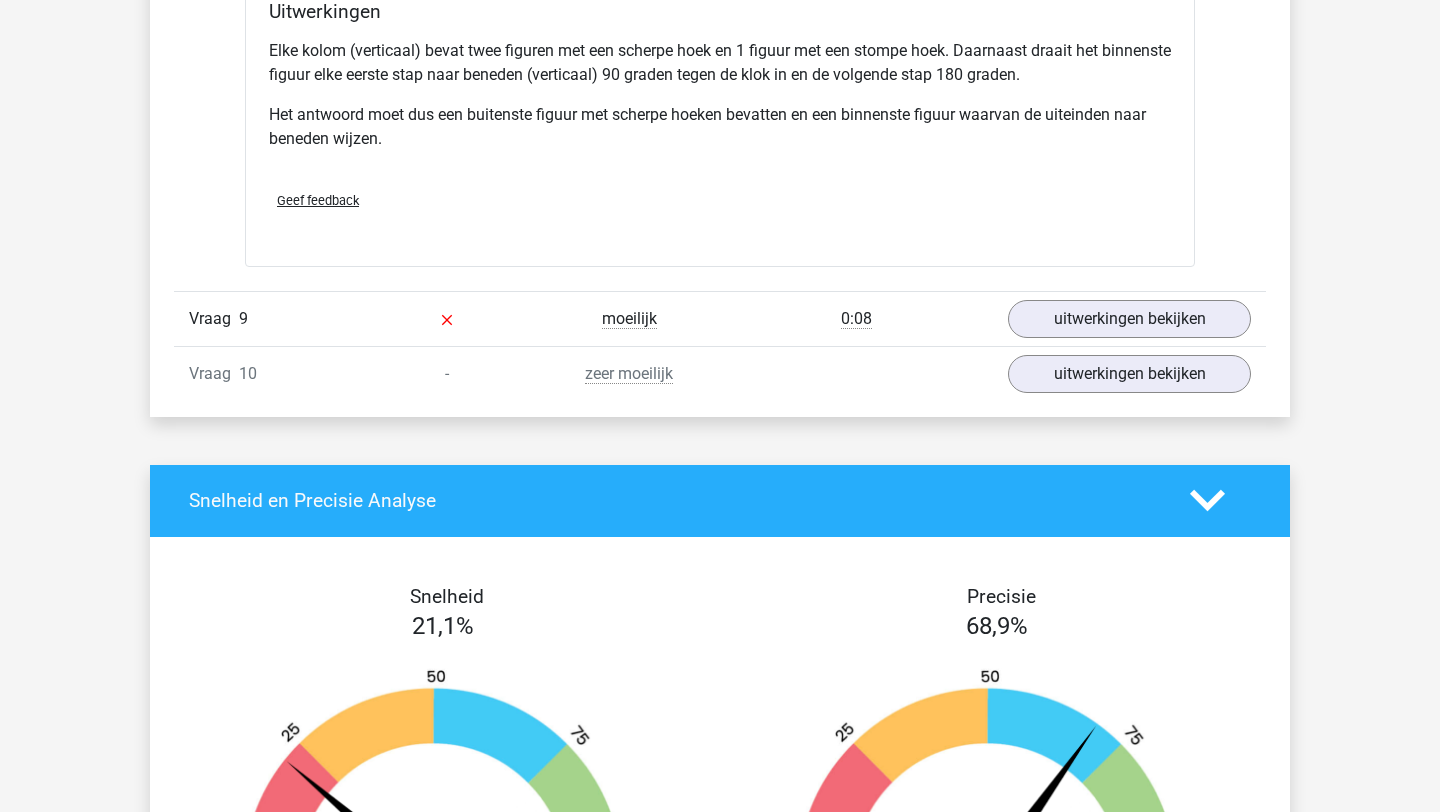 scroll, scrollTop: 6760, scrollLeft: 0, axis: vertical 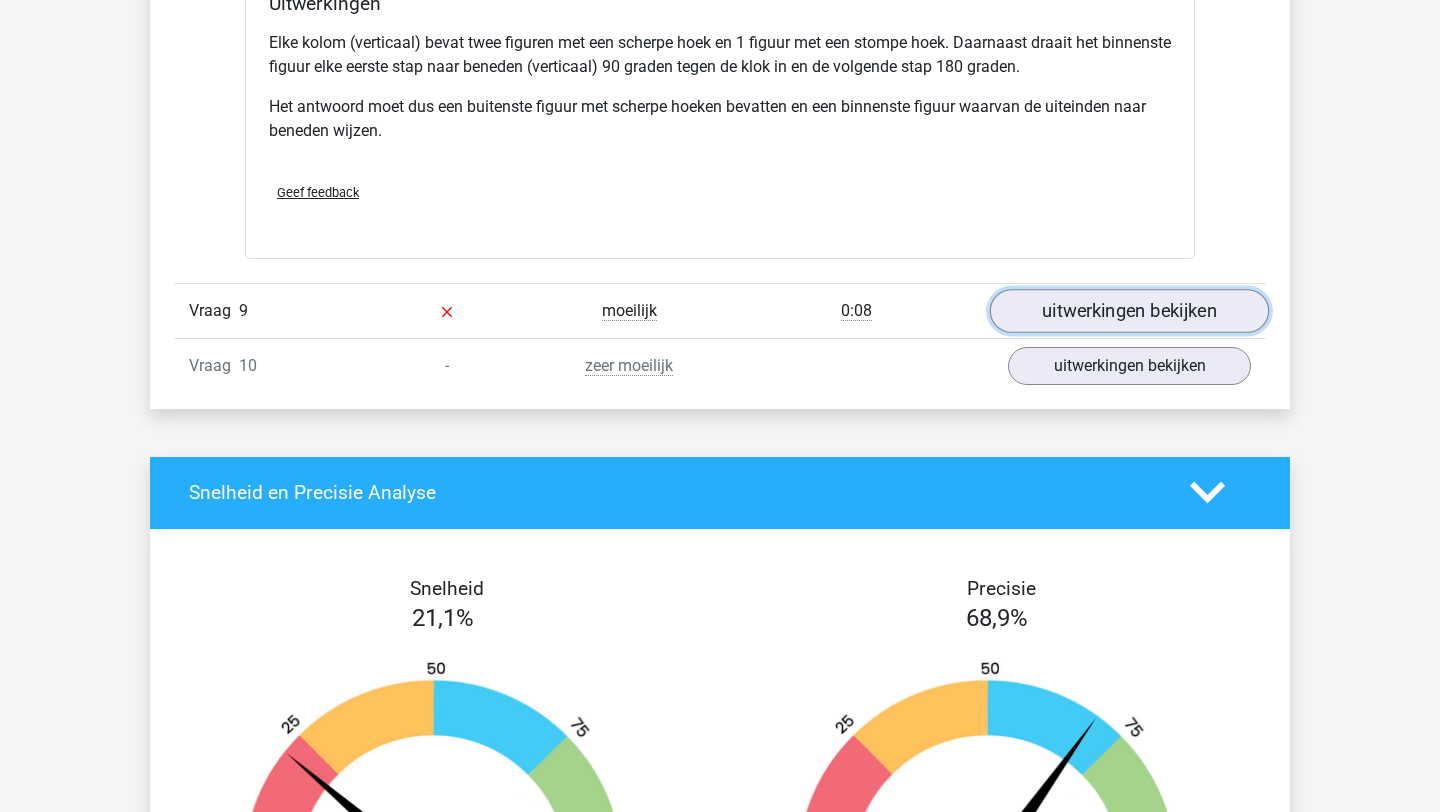 click on "uitwerkingen bekijken" at bounding box center (1129, 311) 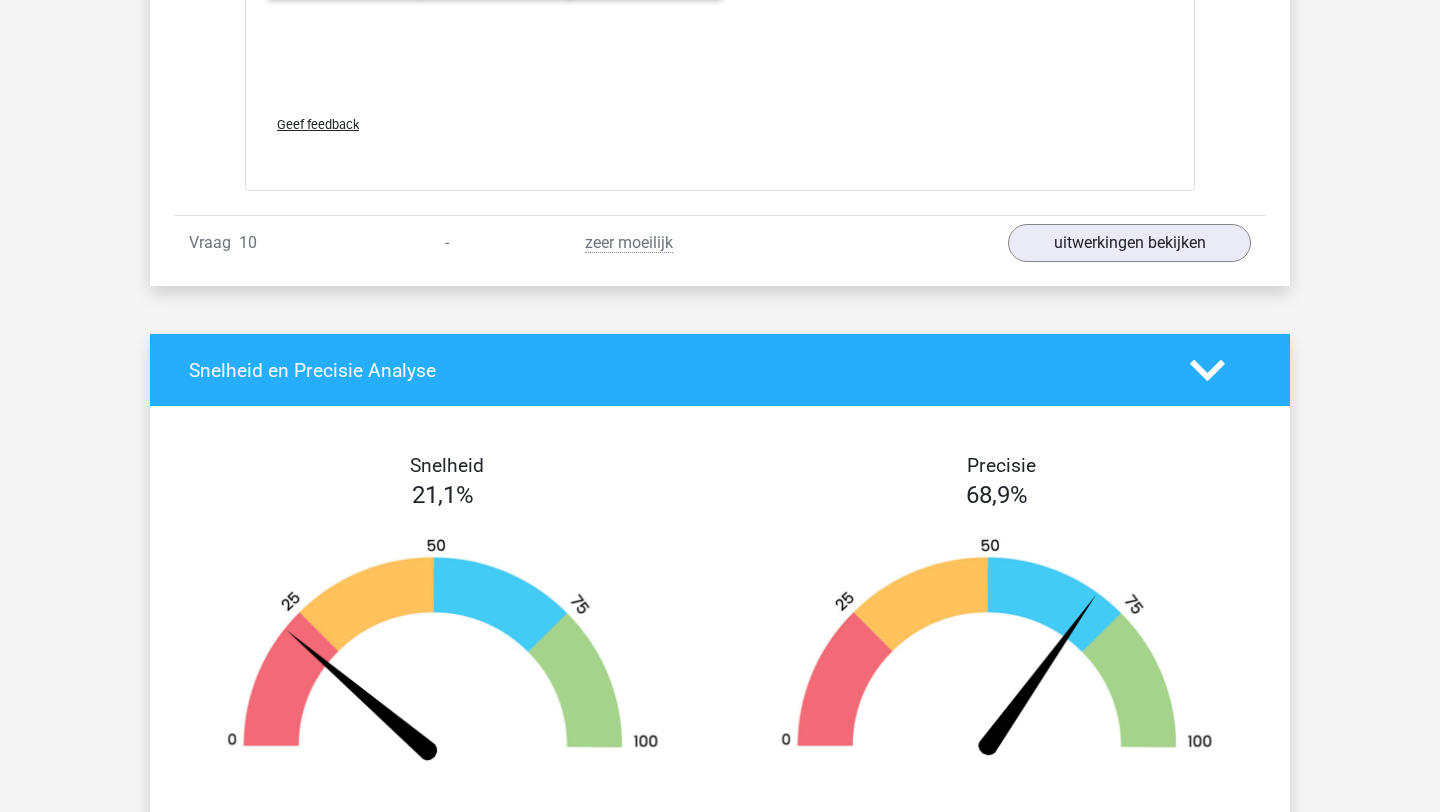 scroll, scrollTop: 8325, scrollLeft: 0, axis: vertical 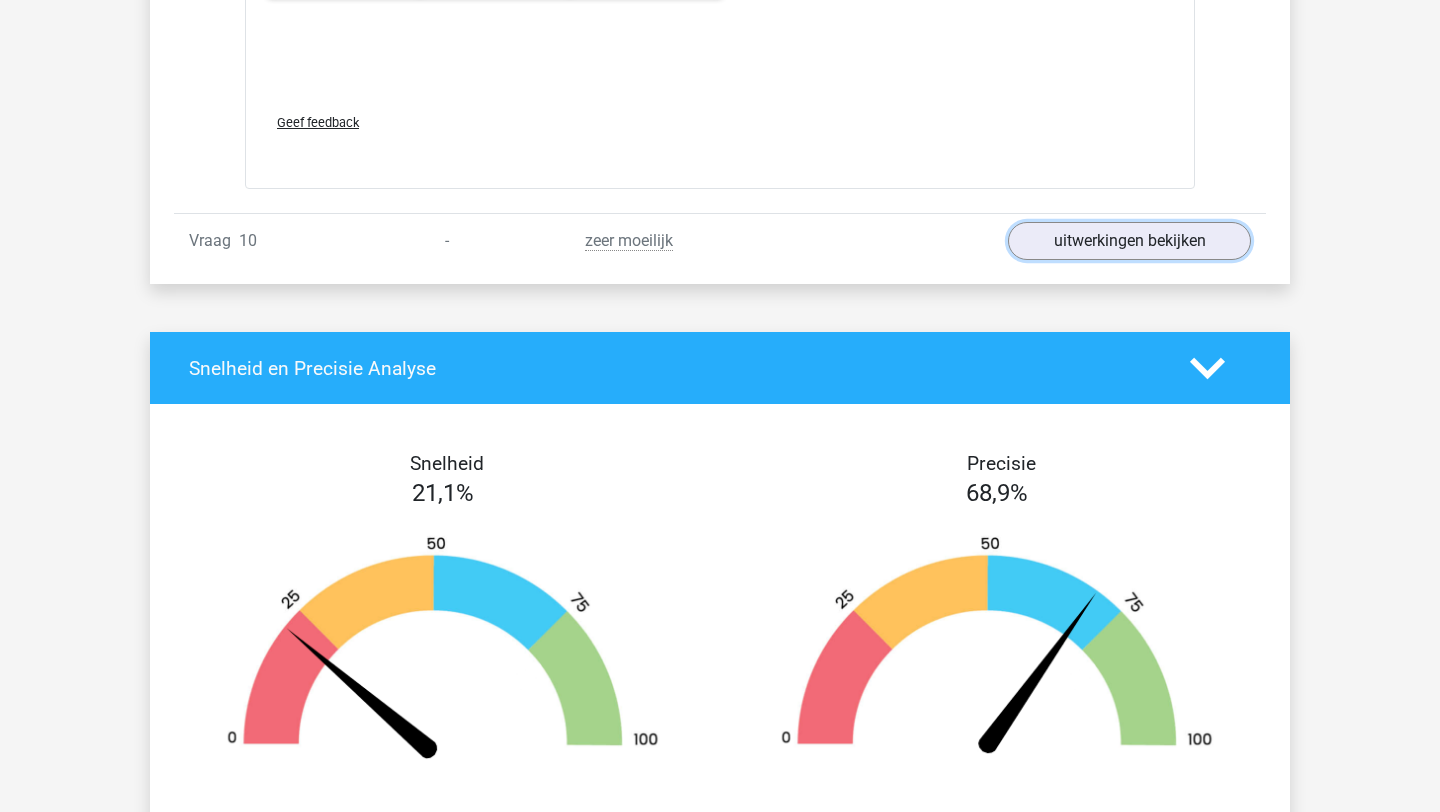 click on "uitwerkingen bekijken" at bounding box center (1129, 241) 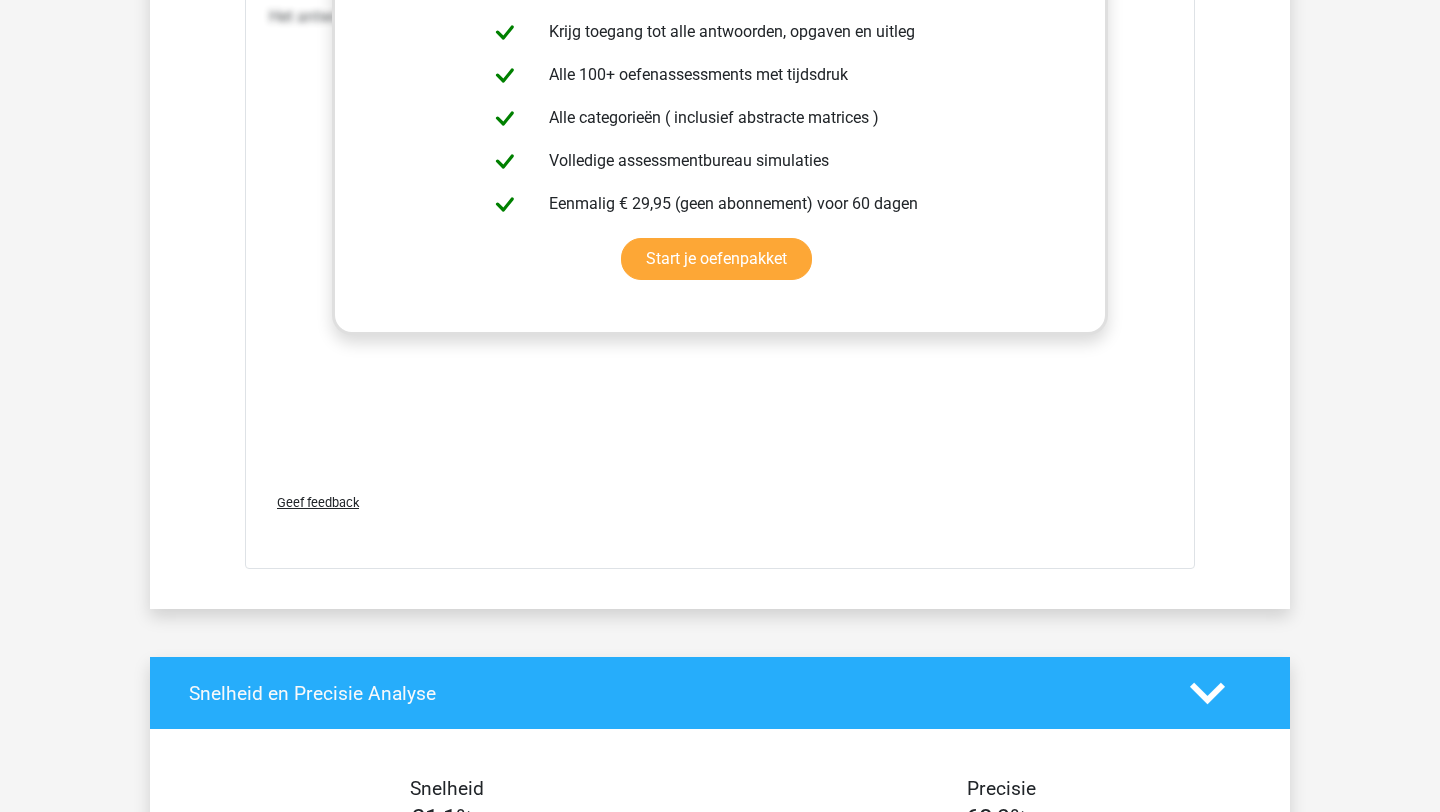 scroll, scrollTop: 8848, scrollLeft: 0, axis: vertical 